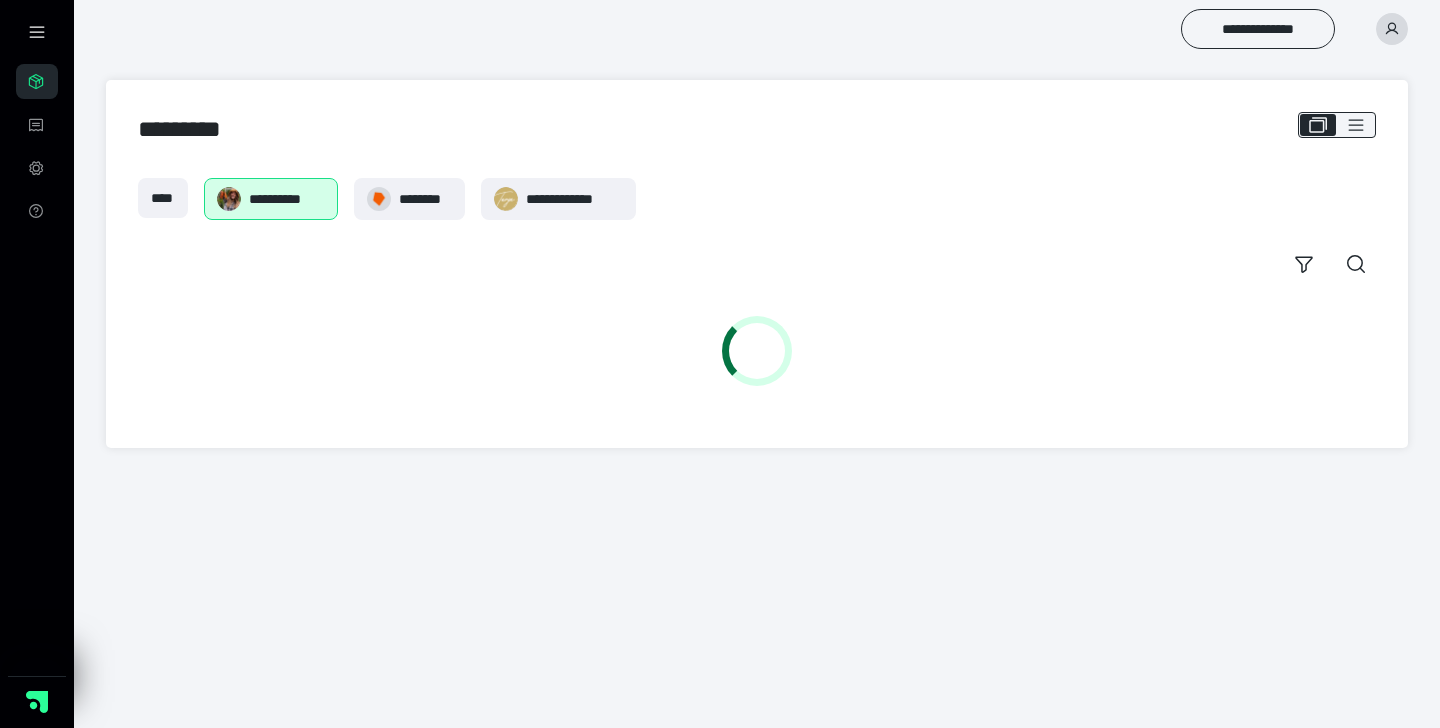 scroll, scrollTop: 0, scrollLeft: 0, axis: both 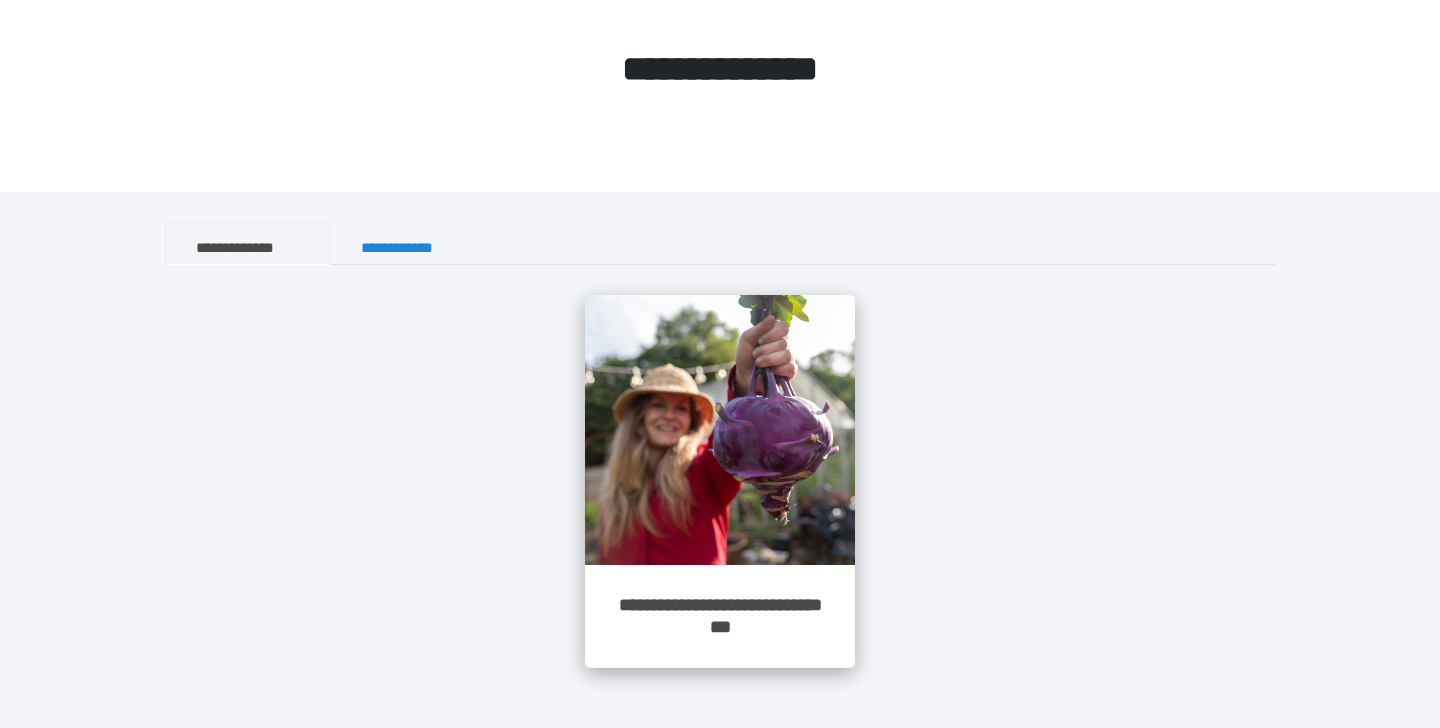 click at bounding box center [720, 430] 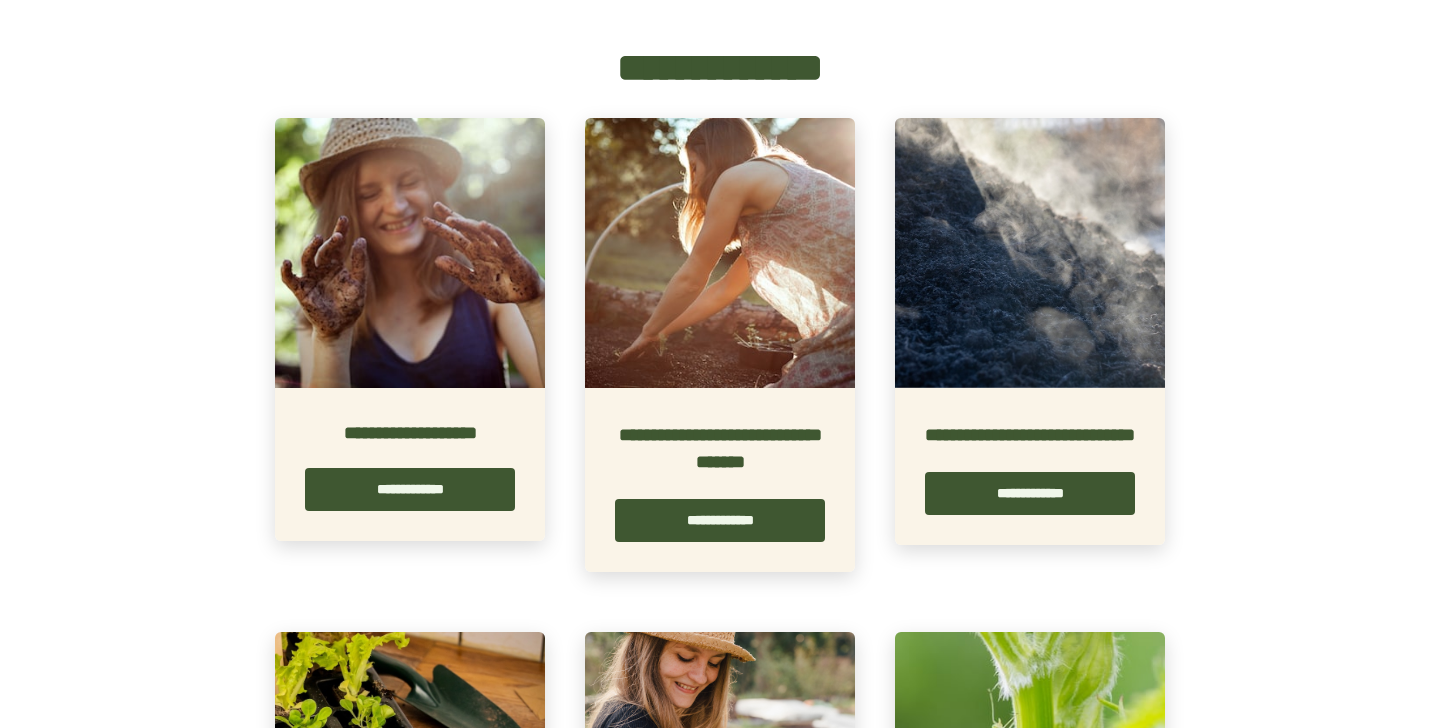 scroll, scrollTop: 406, scrollLeft: 0, axis: vertical 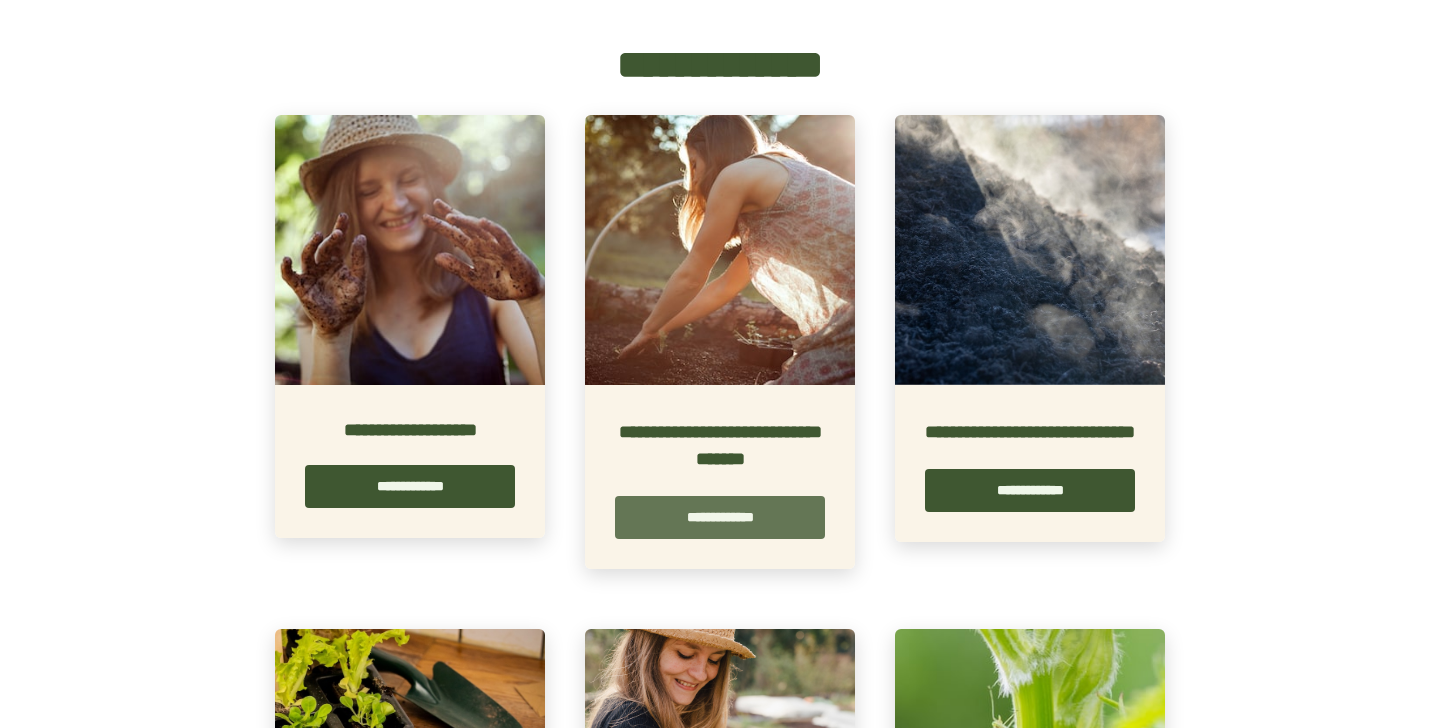 click on "**********" at bounding box center [720, 517] 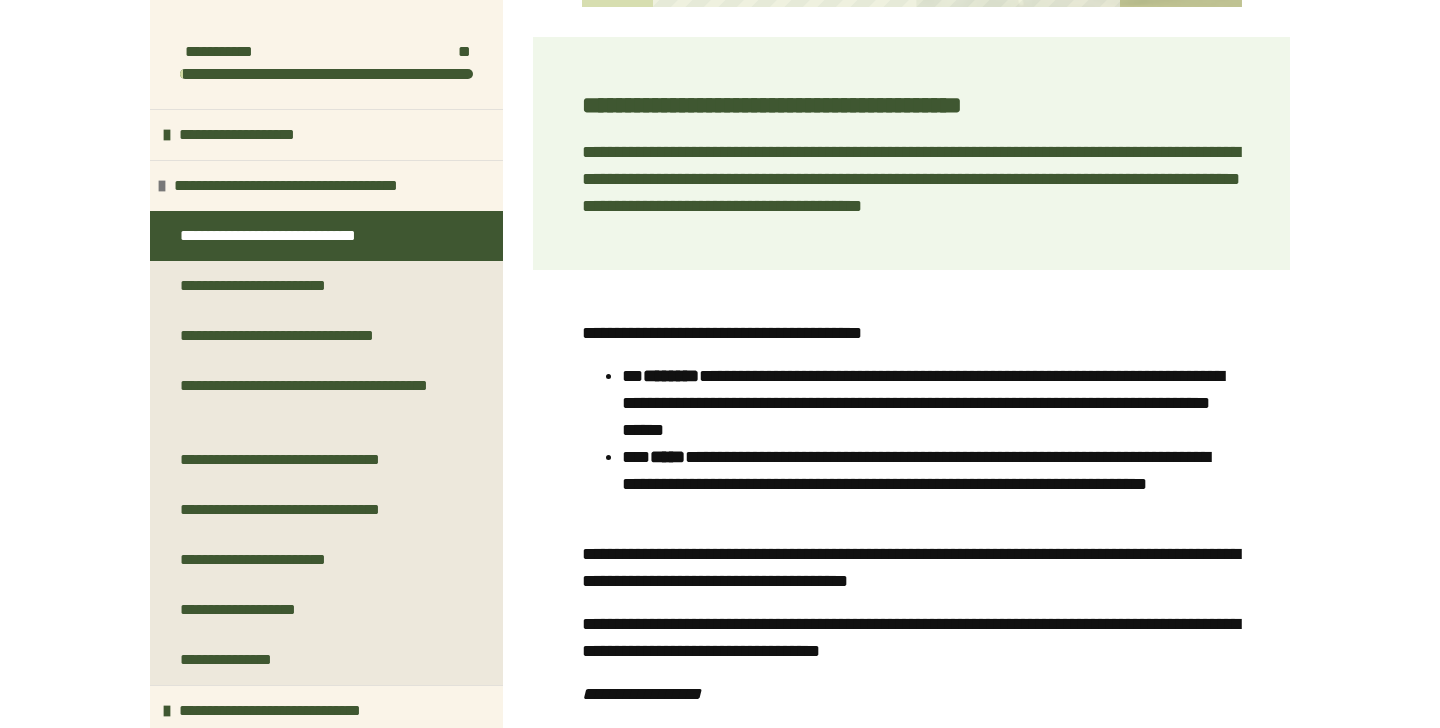 scroll, scrollTop: 785, scrollLeft: 0, axis: vertical 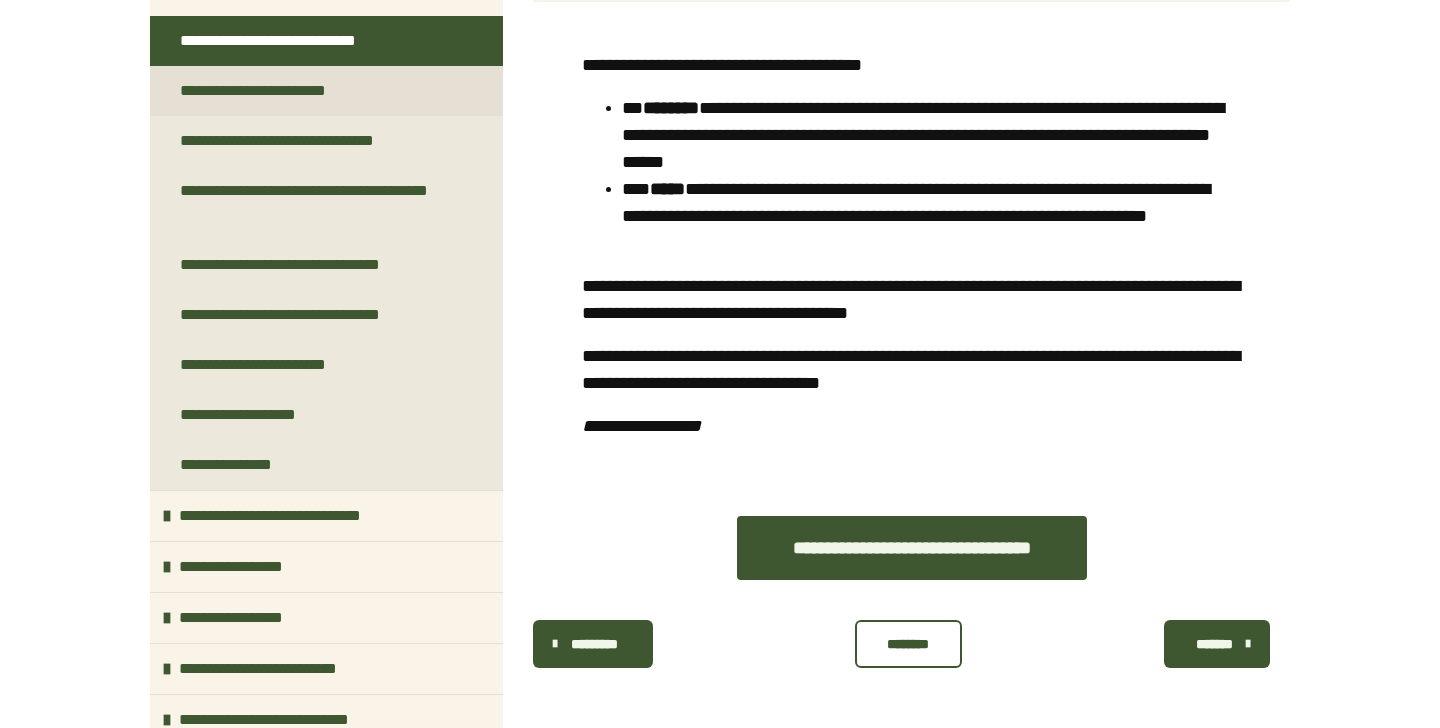 click on "**********" at bounding box center [271, 91] 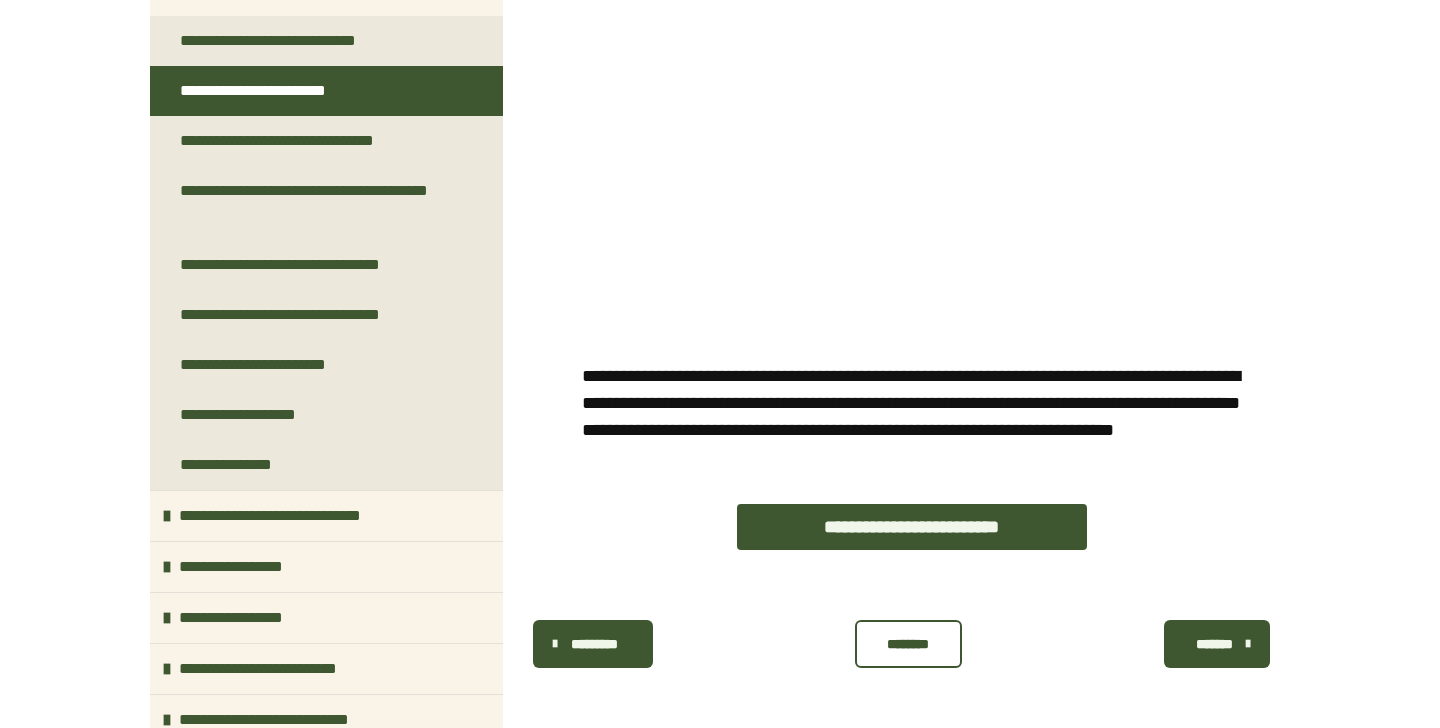scroll, scrollTop: 1286, scrollLeft: 0, axis: vertical 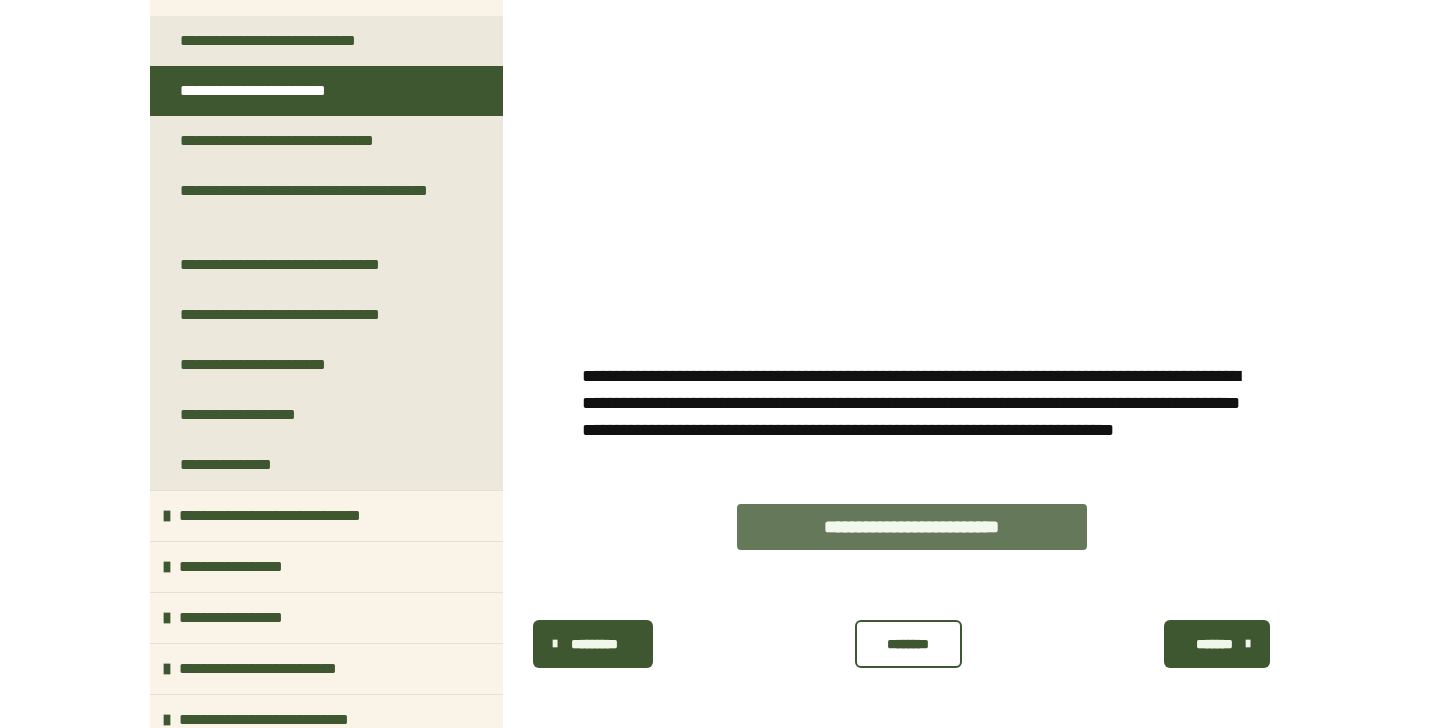 click on "**********" at bounding box center [912, 527] 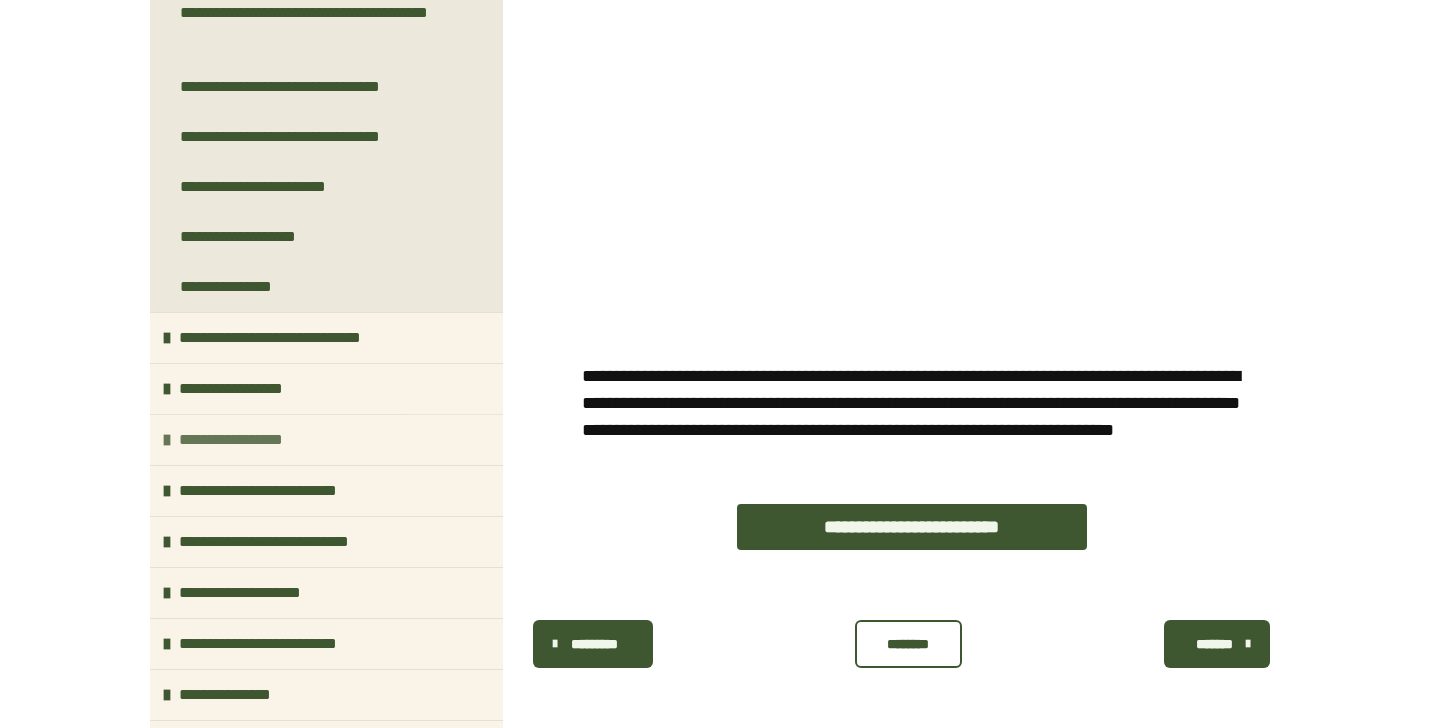 scroll, scrollTop: 370, scrollLeft: 0, axis: vertical 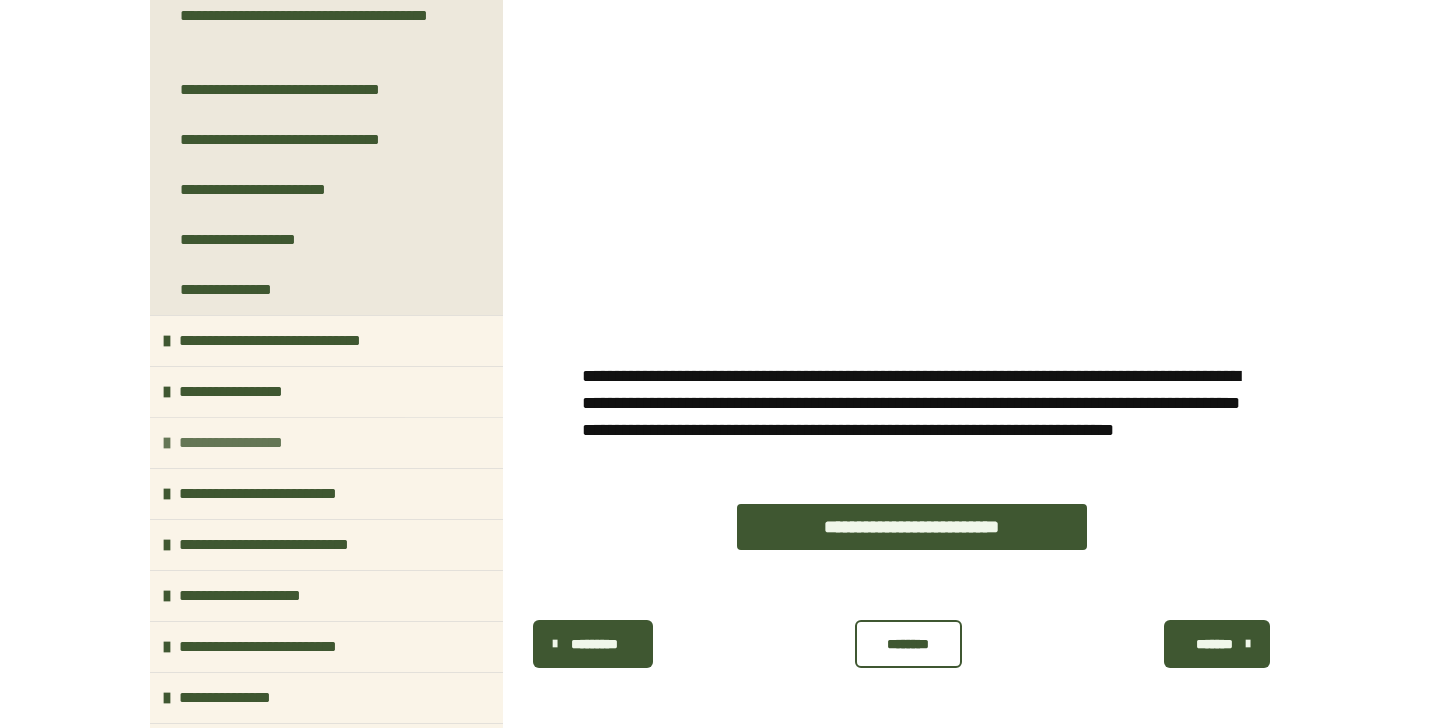 click on "**********" at bounding box center [326, 442] 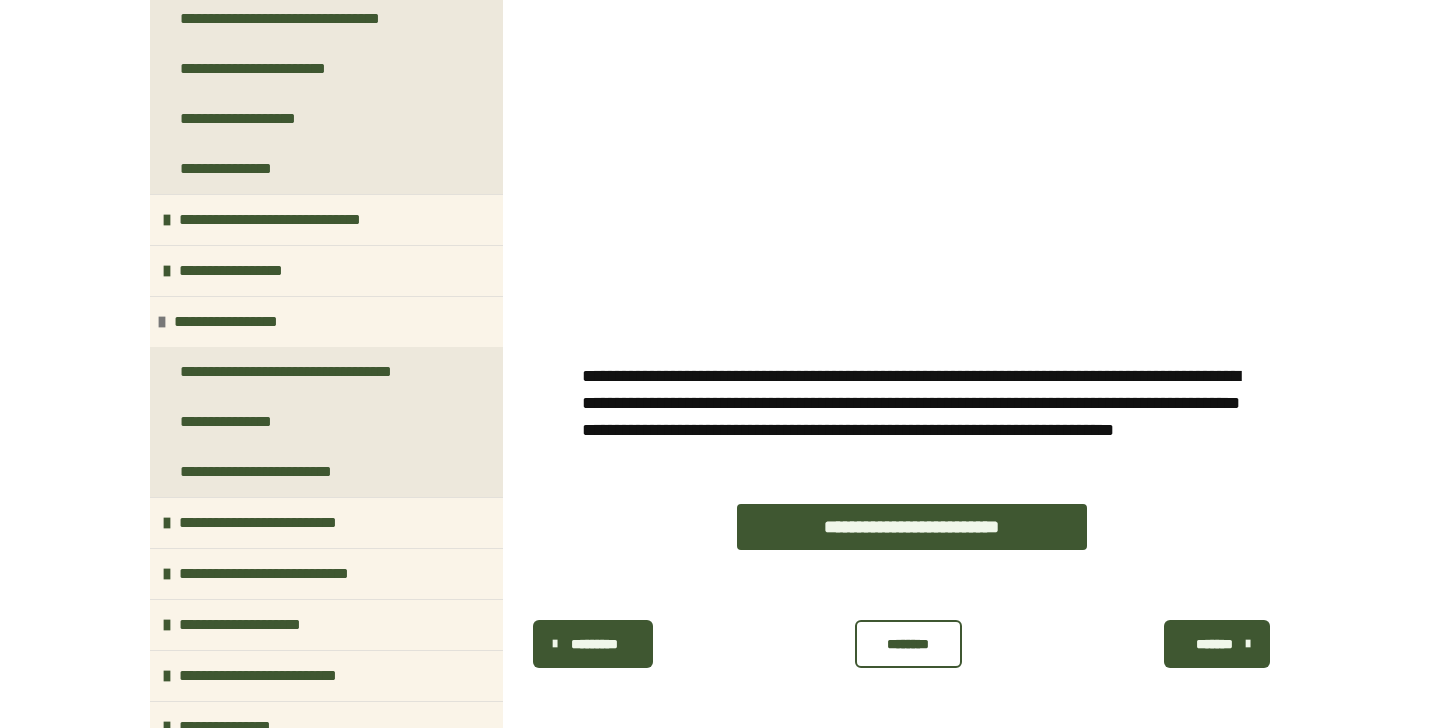 scroll, scrollTop: 561, scrollLeft: 0, axis: vertical 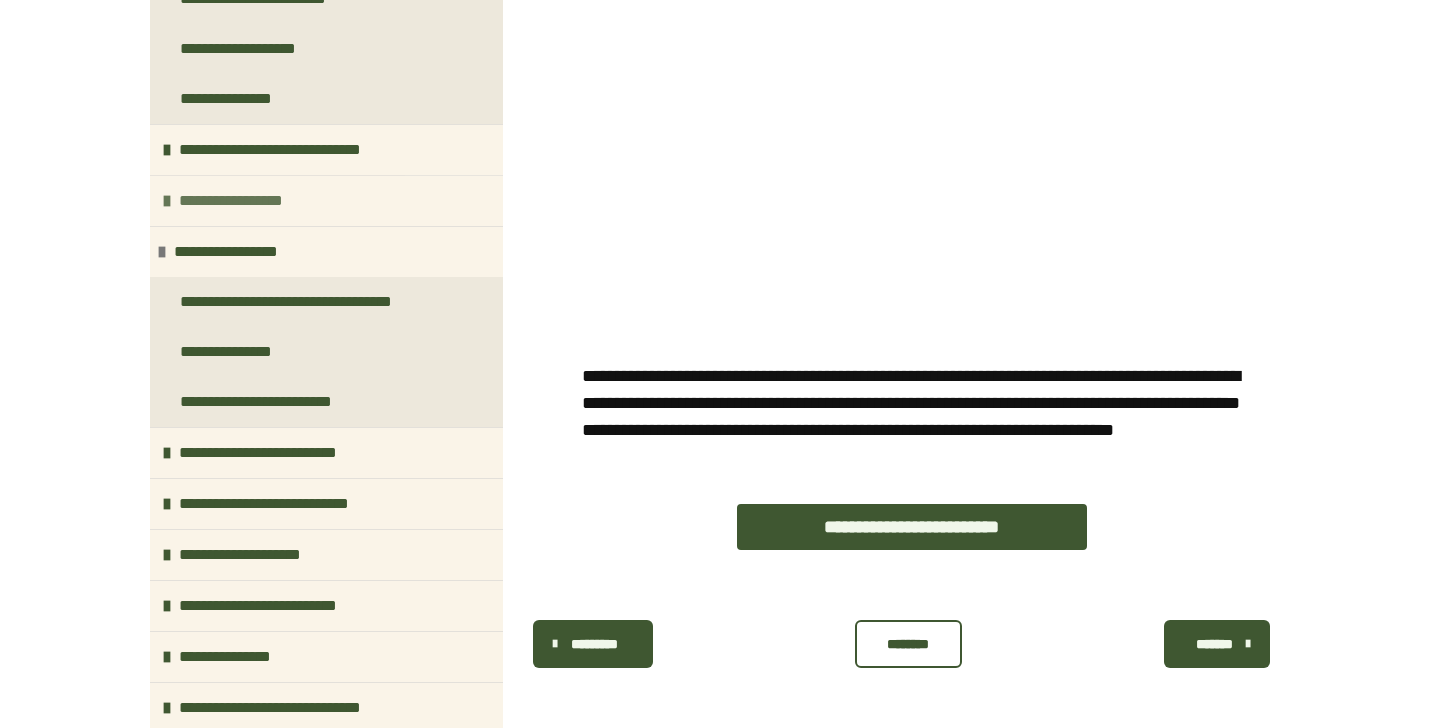 click on "**********" at bounding box center [247, 201] 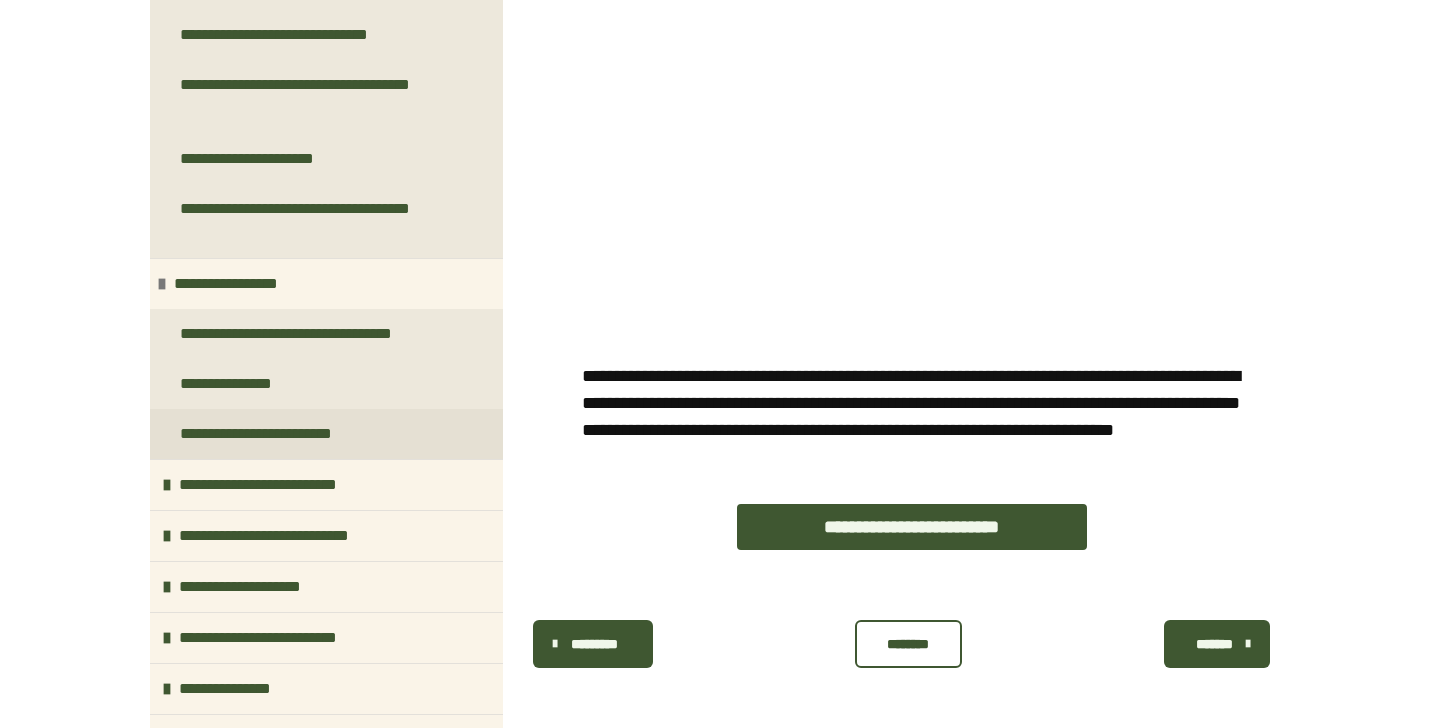 scroll, scrollTop: 884, scrollLeft: 0, axis: vertical 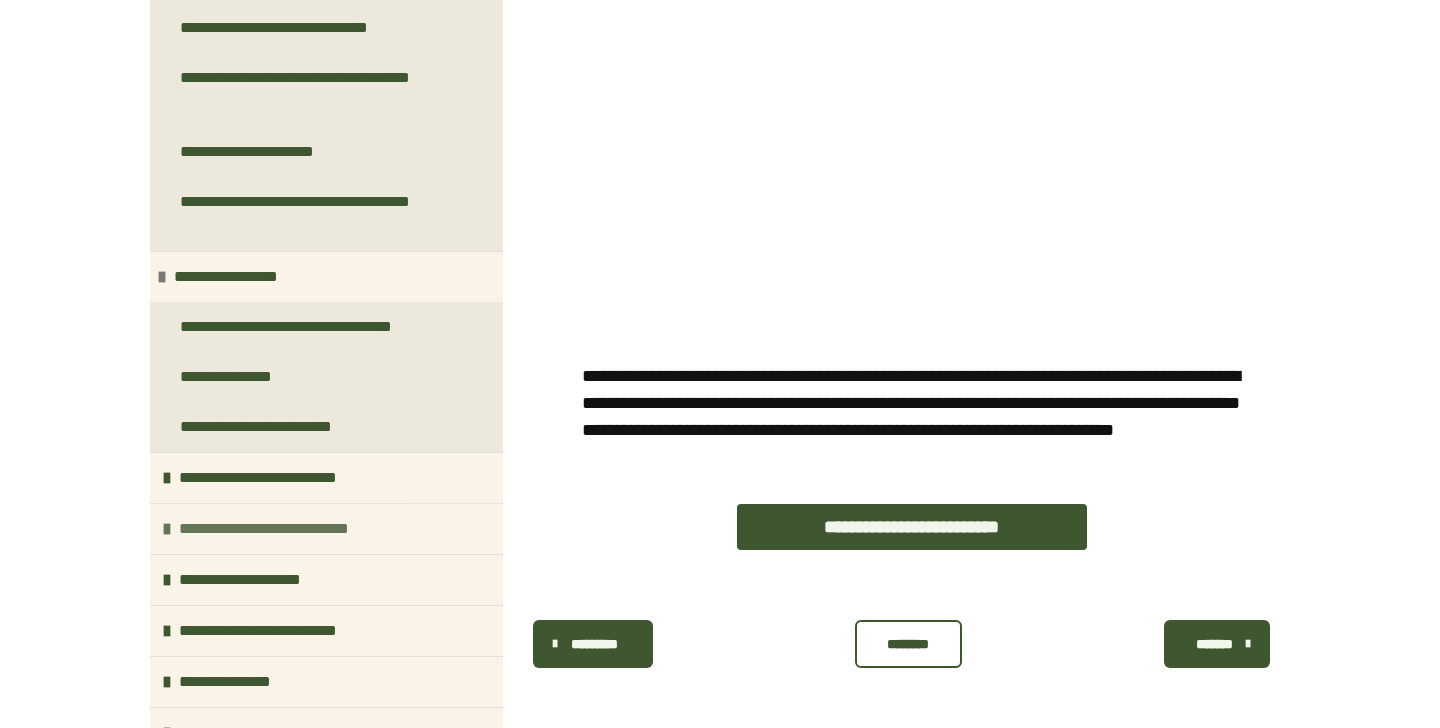 click on "**********" at bounding box center [291, 529] 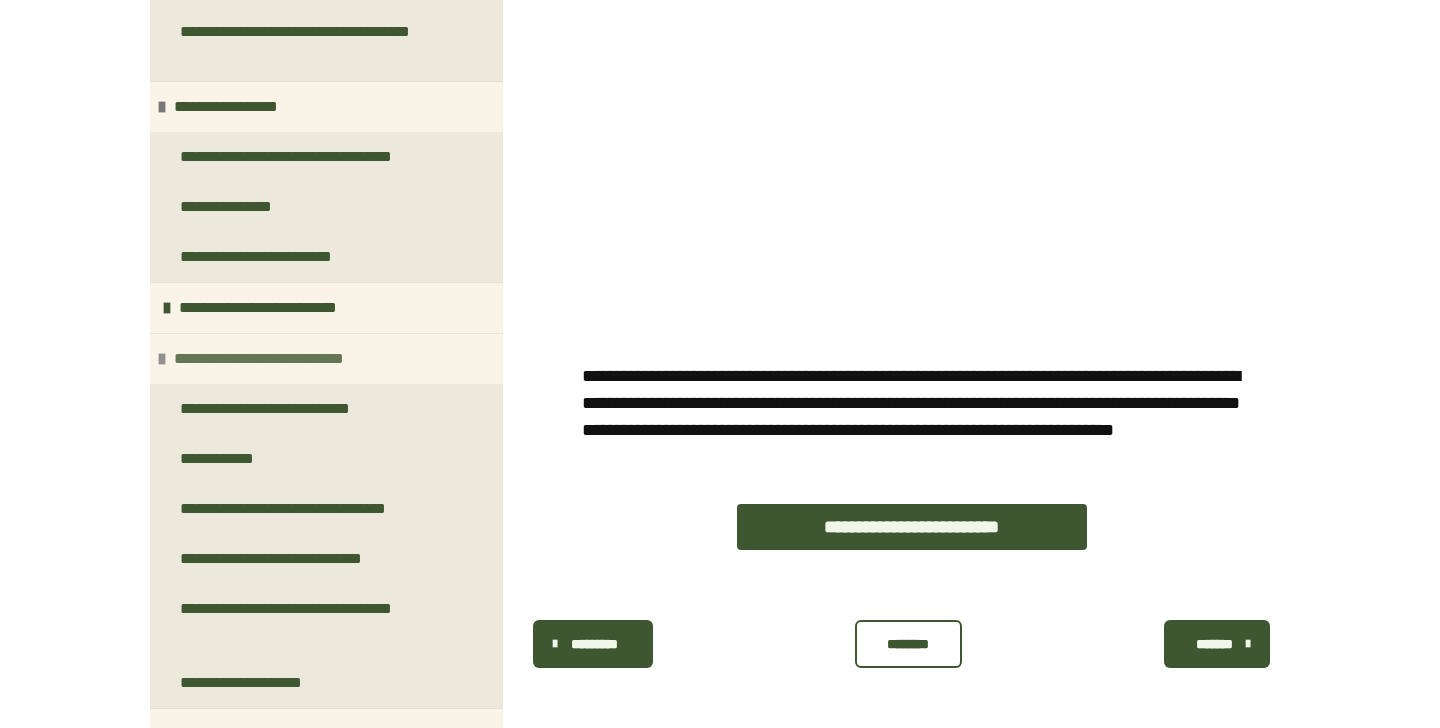 scroll, scrollTop: 1056, scrollLeft: 0, axis: vertical 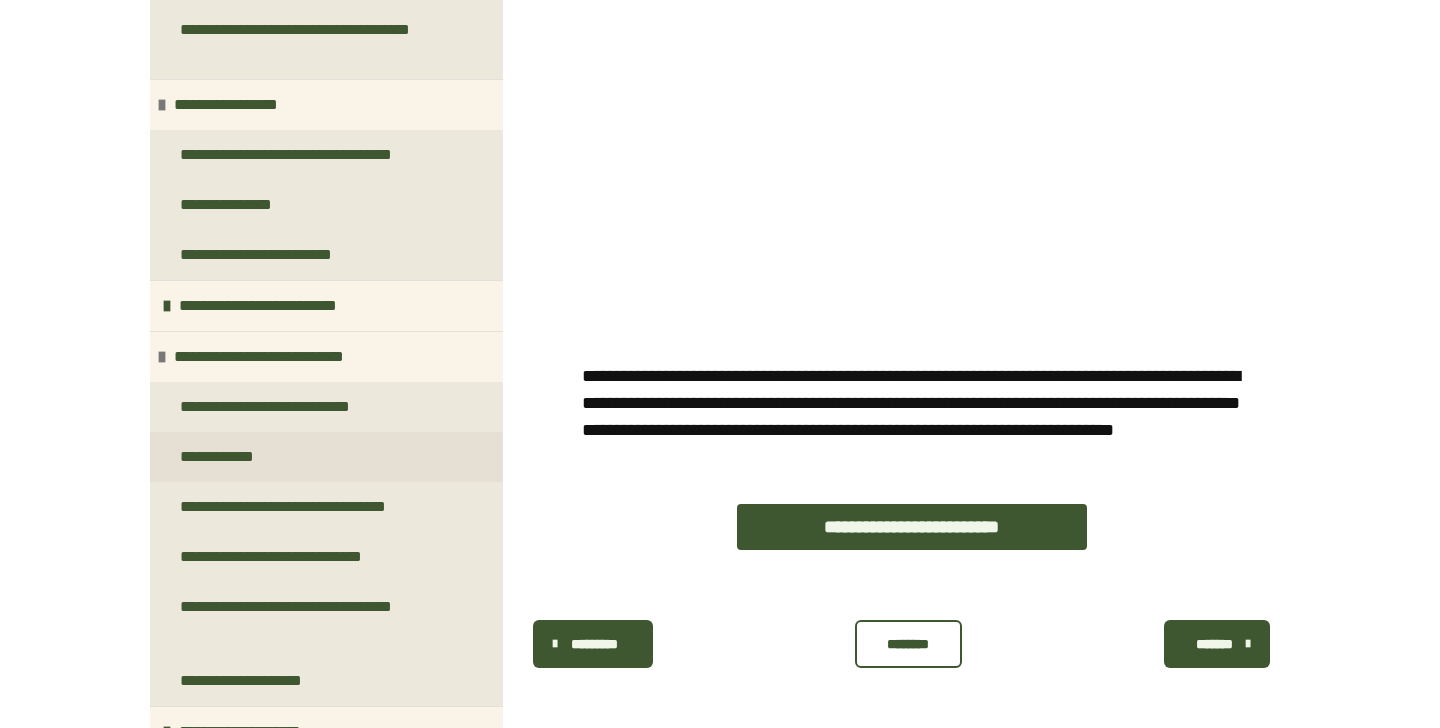 click on "**********" at bounding box center [224, 457] 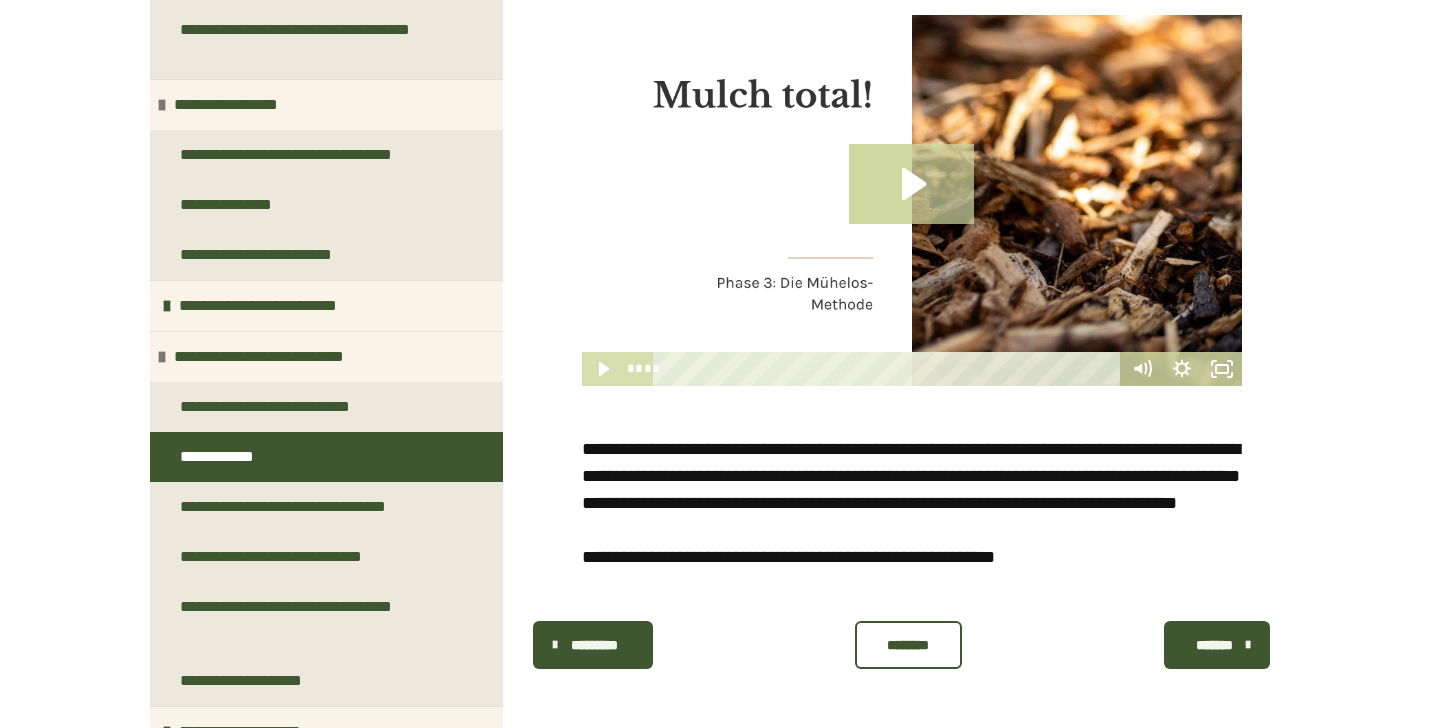 scroll, scrollTop: 448, scrollLeft: 0, axis: vertical 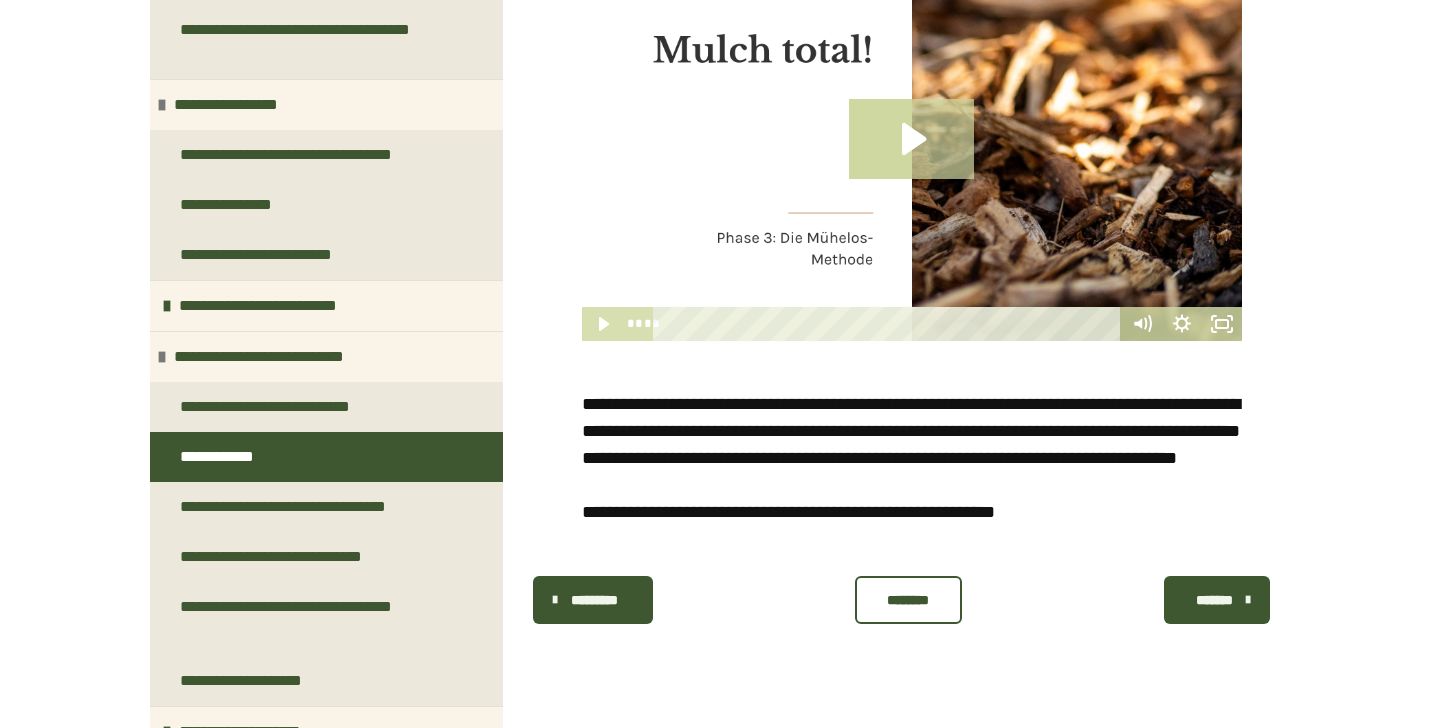 click on "*******" at bounding box center (1217, 600) 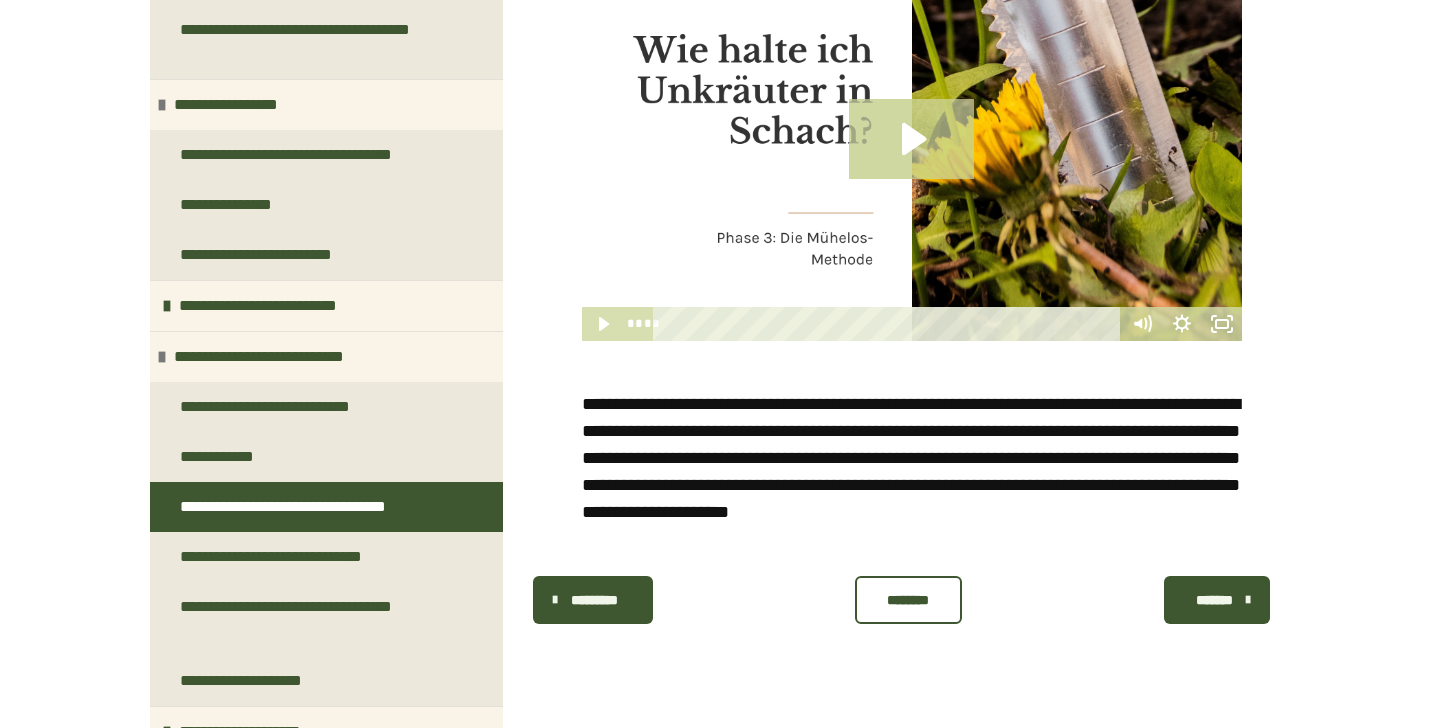 click on "*********" at bounding box center [593, 600] 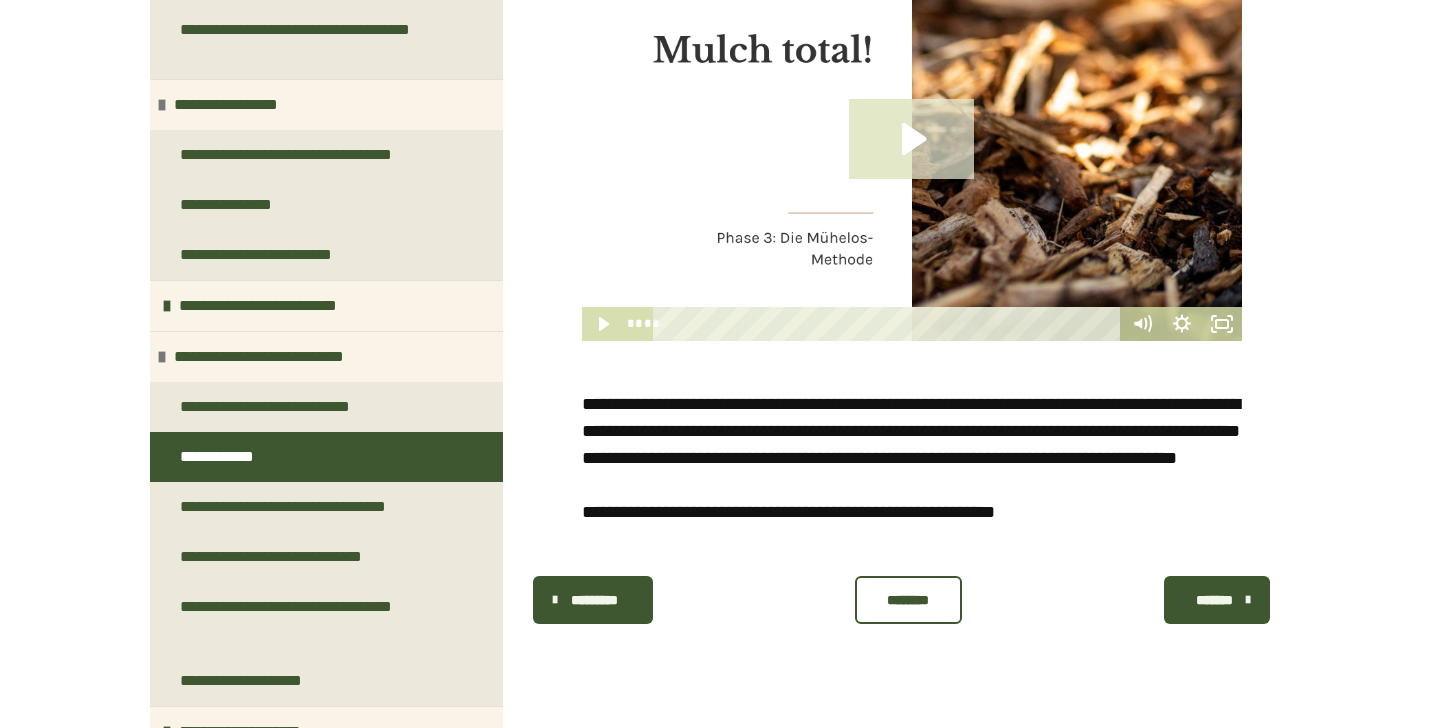 click 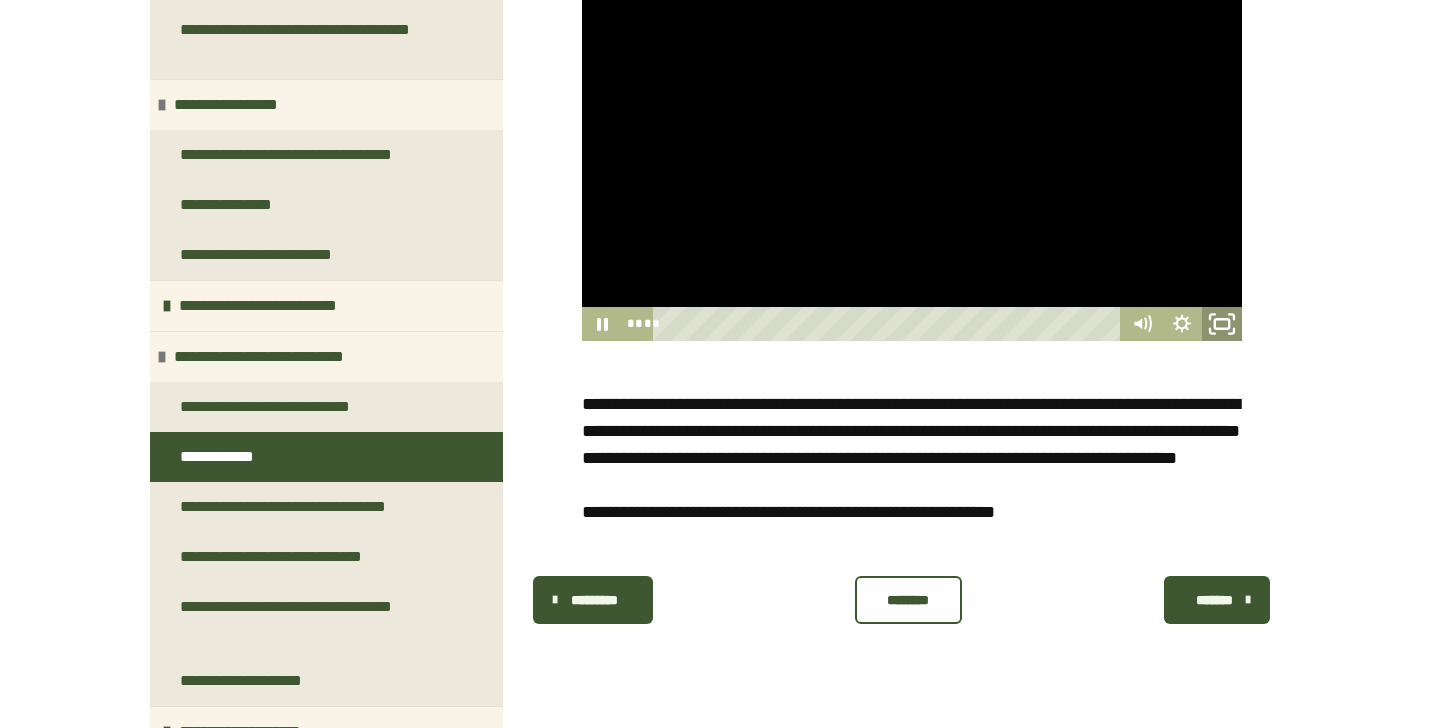 click 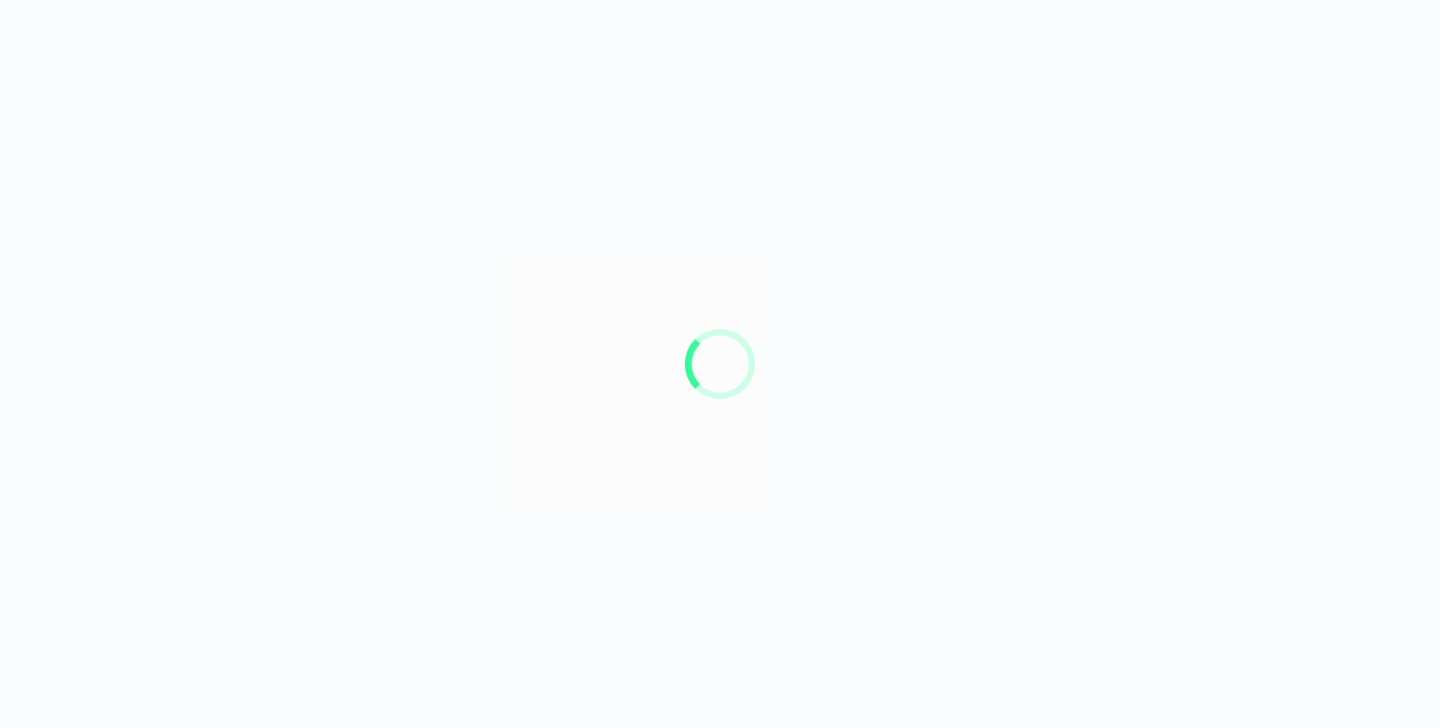 scroll, scrollTop: 0, scrollLeft: 0, axis: both 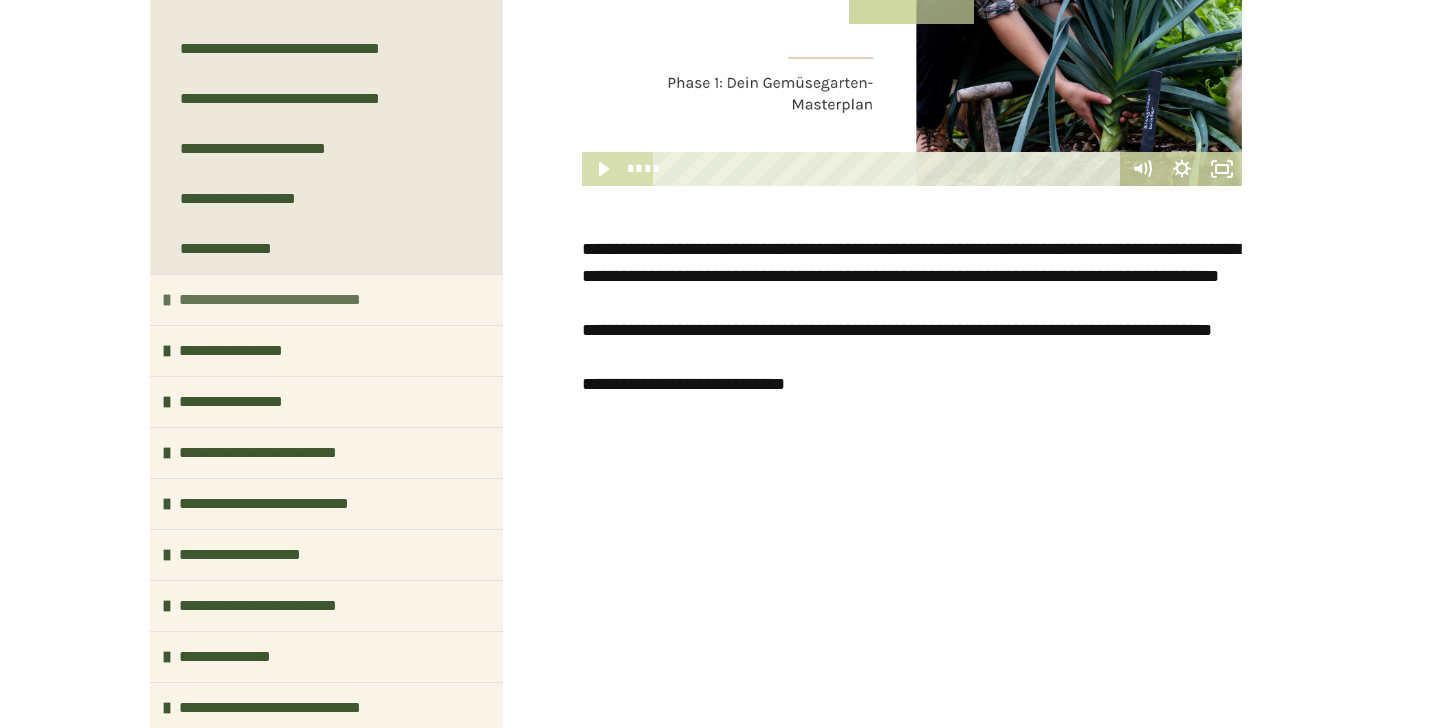 click on "**********" at bounding box center [294, 300] 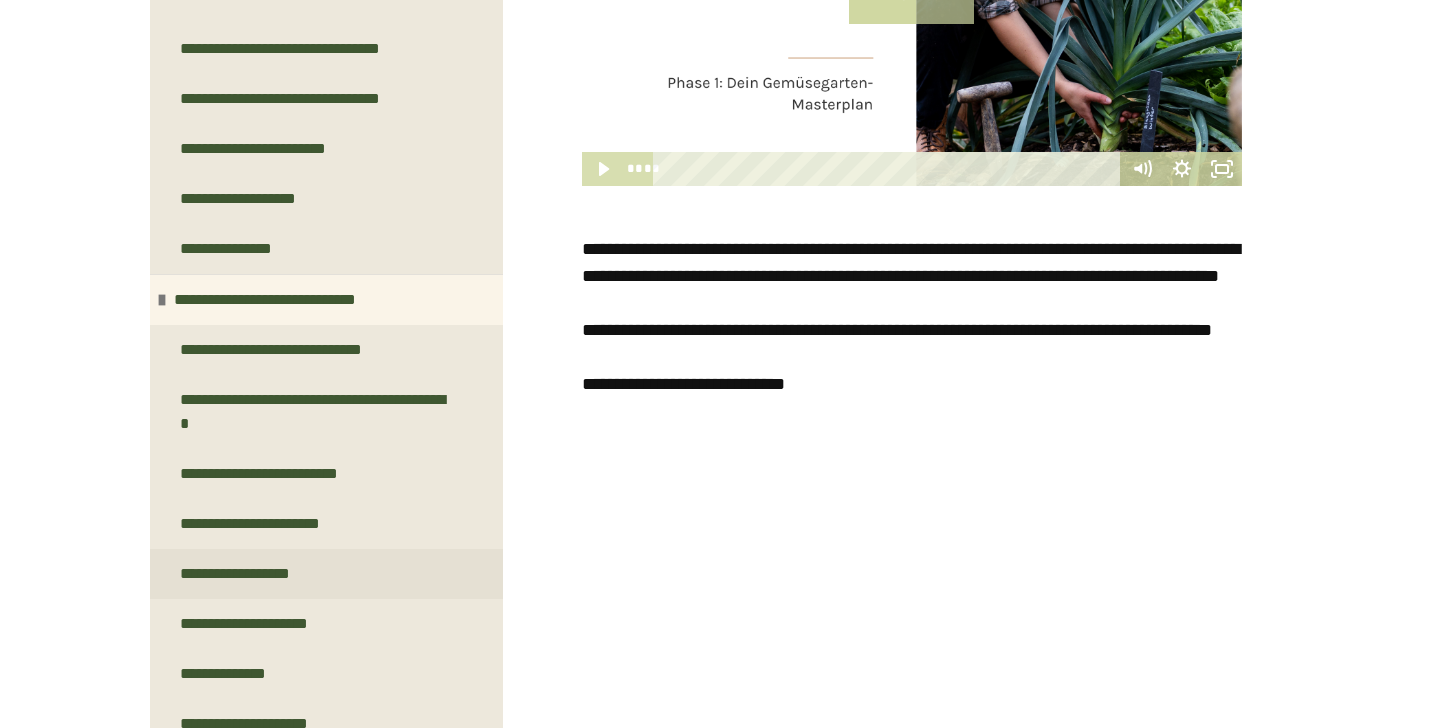 click on "**********" at bounding box center (326, 574) 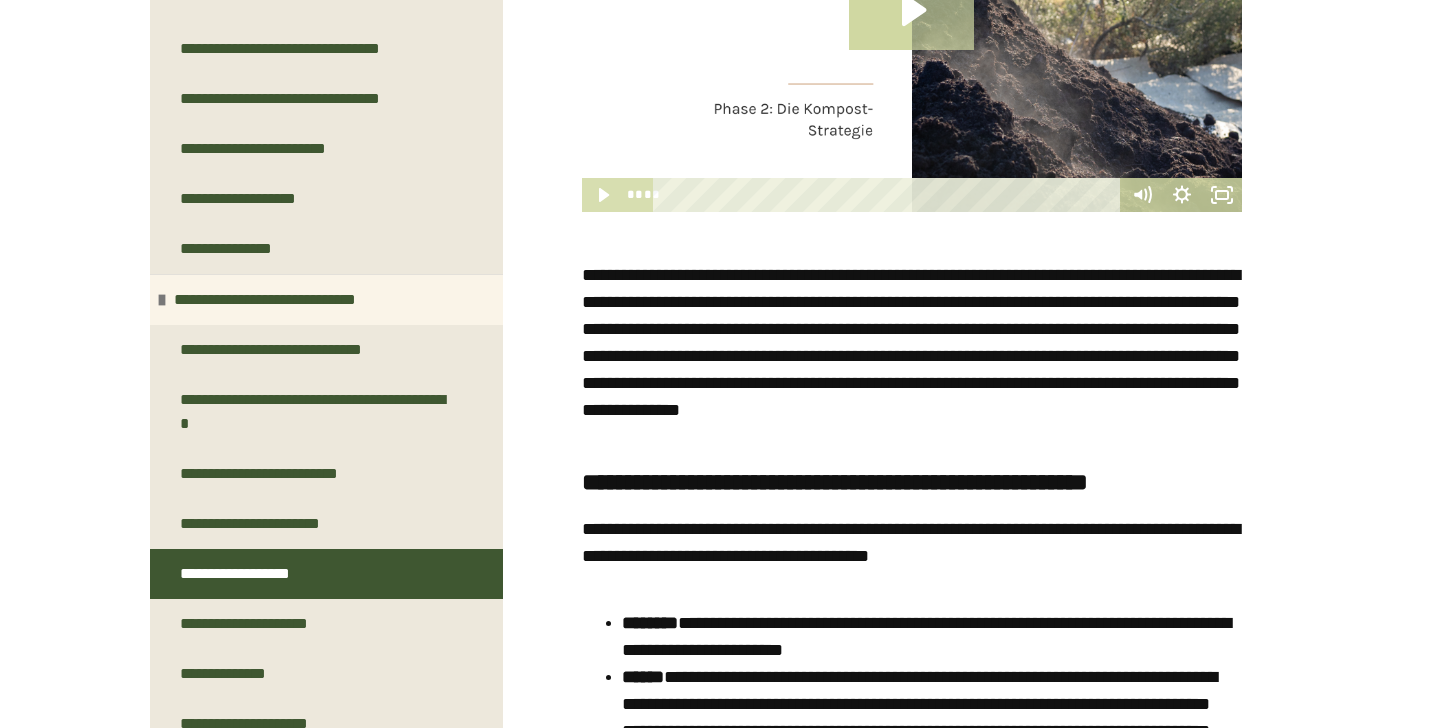 scroll, scrollTop: 340, scrollLeft: 0, axis: vertical 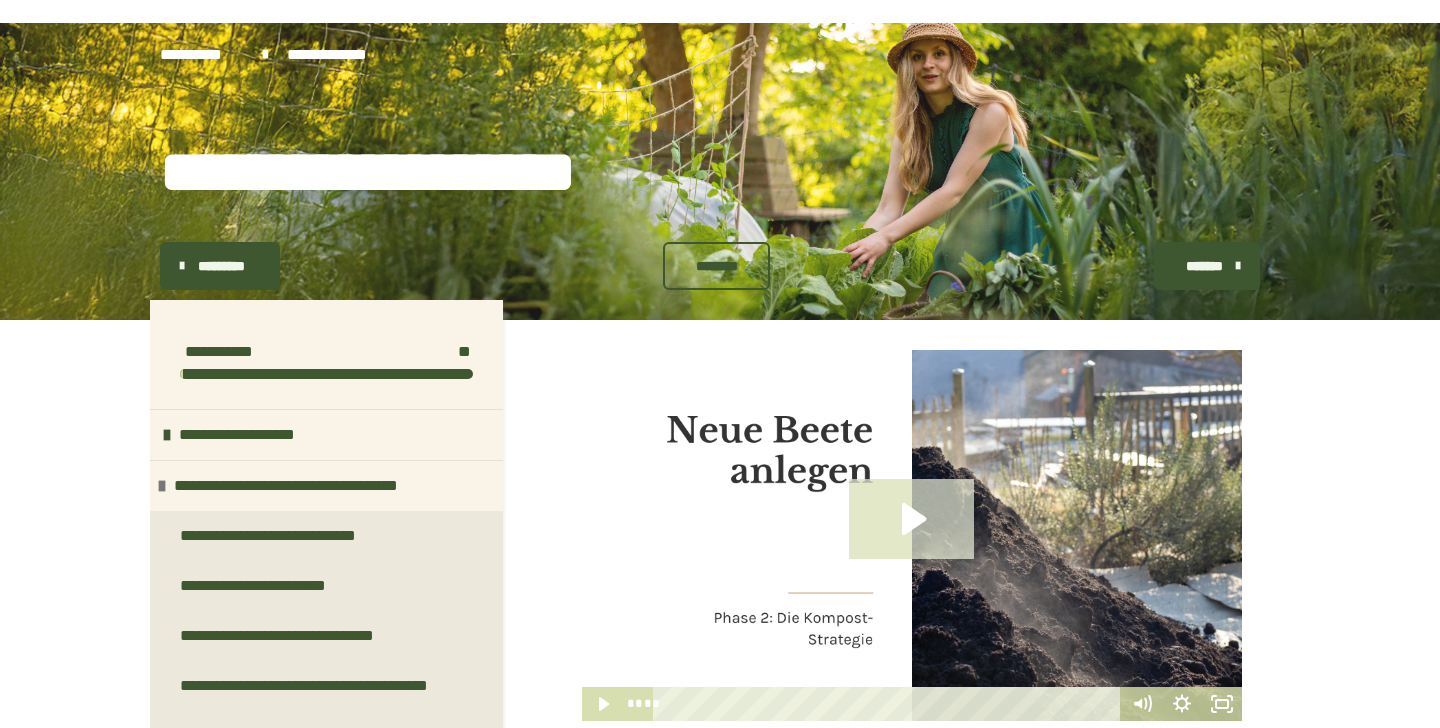 click 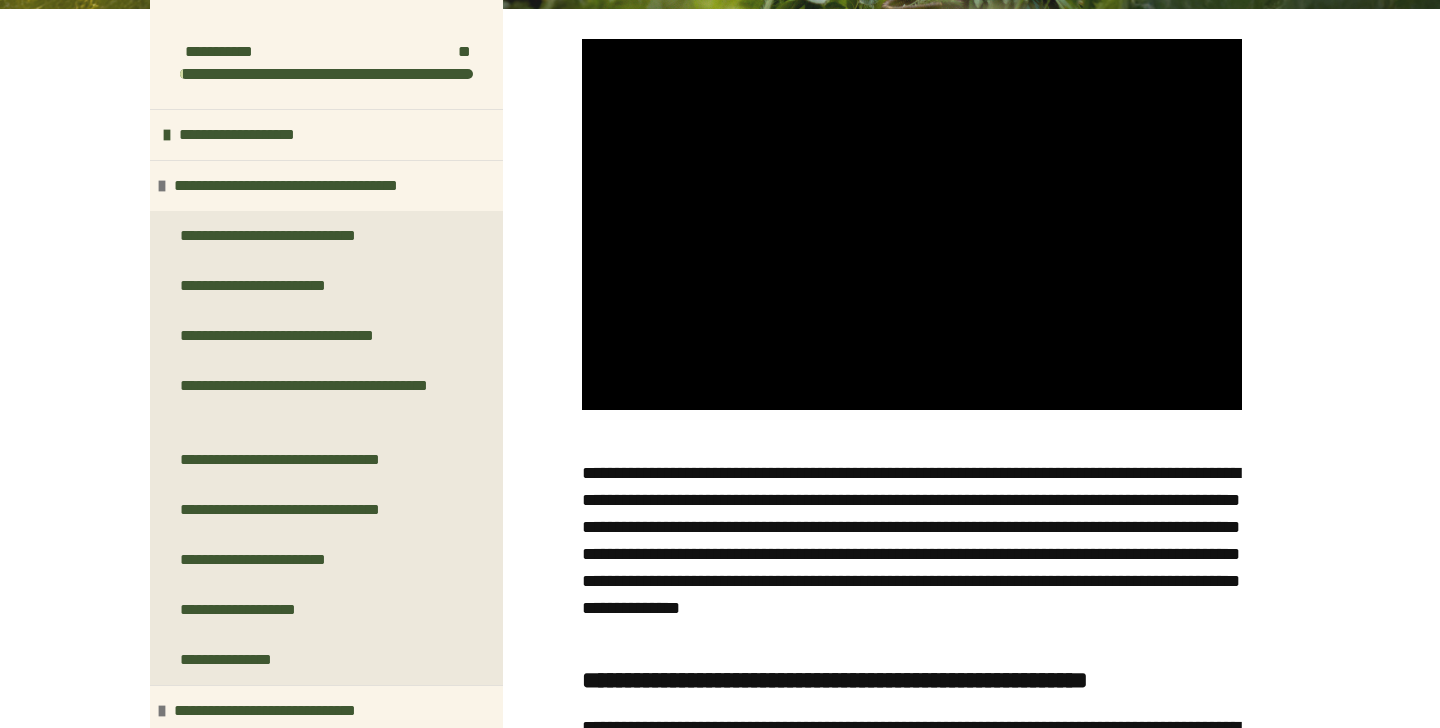 scroll, scrollTop: 384, scrollLeft: 0, axis: vertical 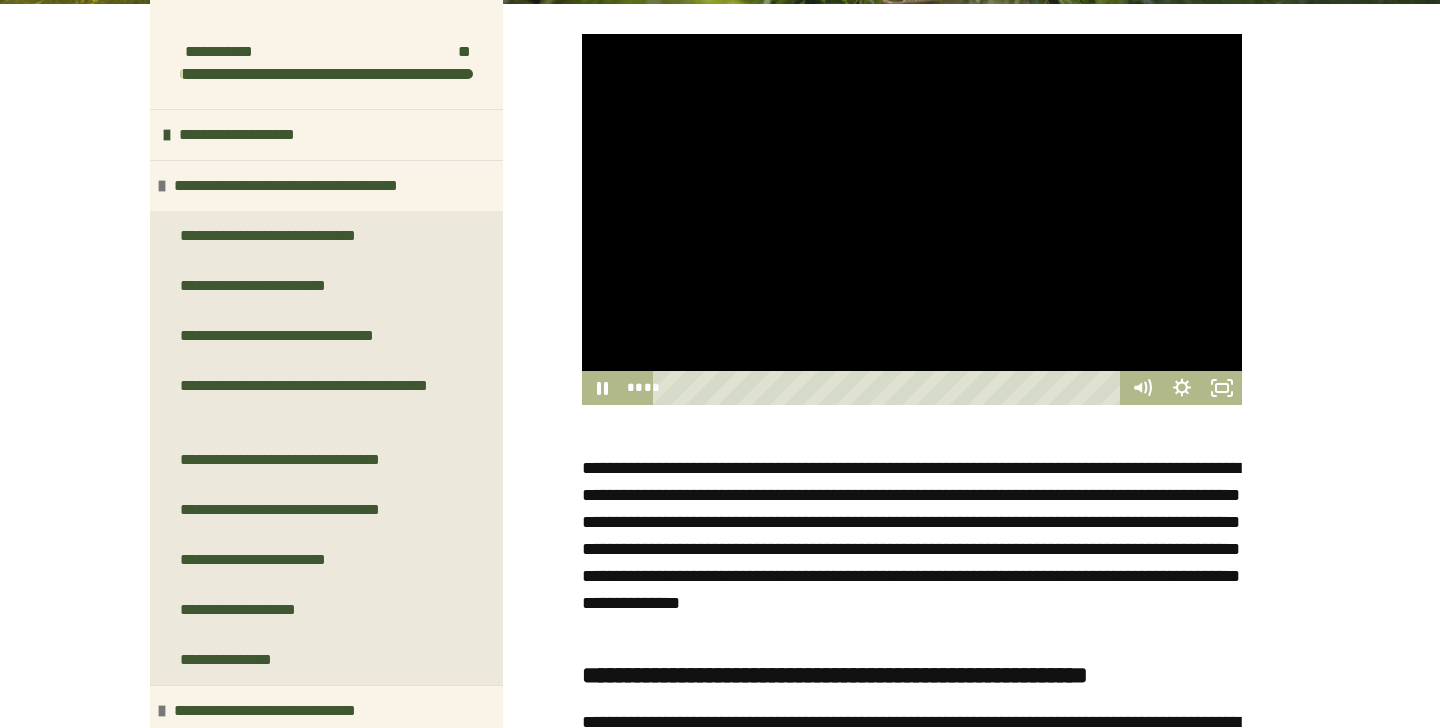 click at bounding box center [912, 219] 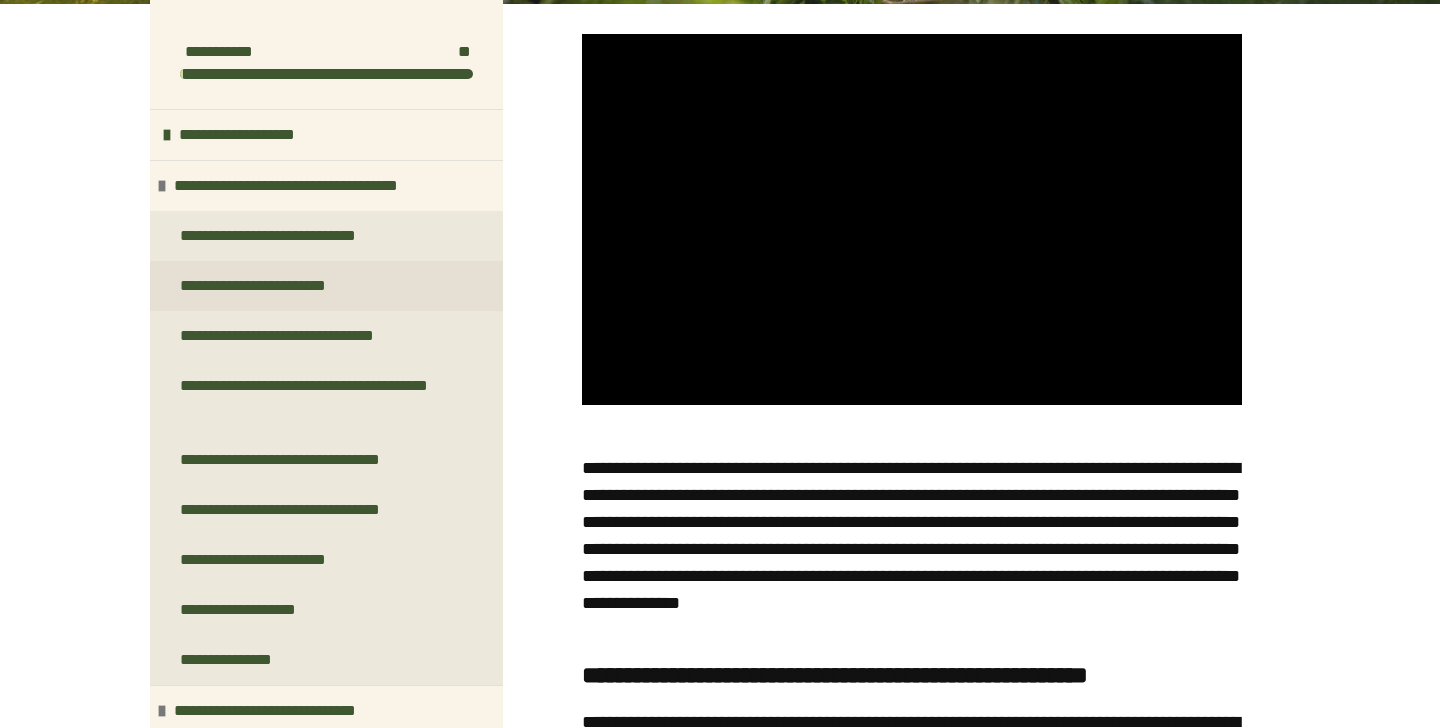 click on "**********" at bounding box center [326, 286] 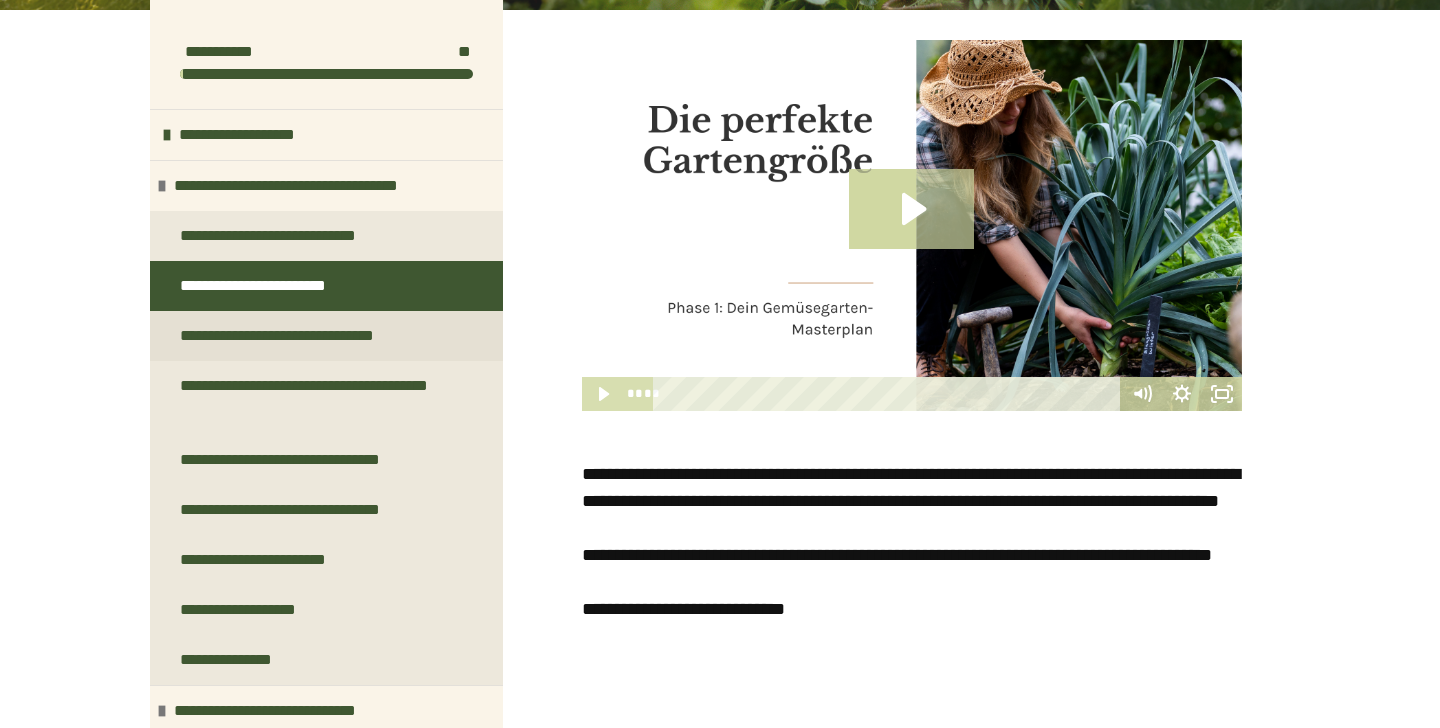 click on "**********" at bounding box center (301, 336) 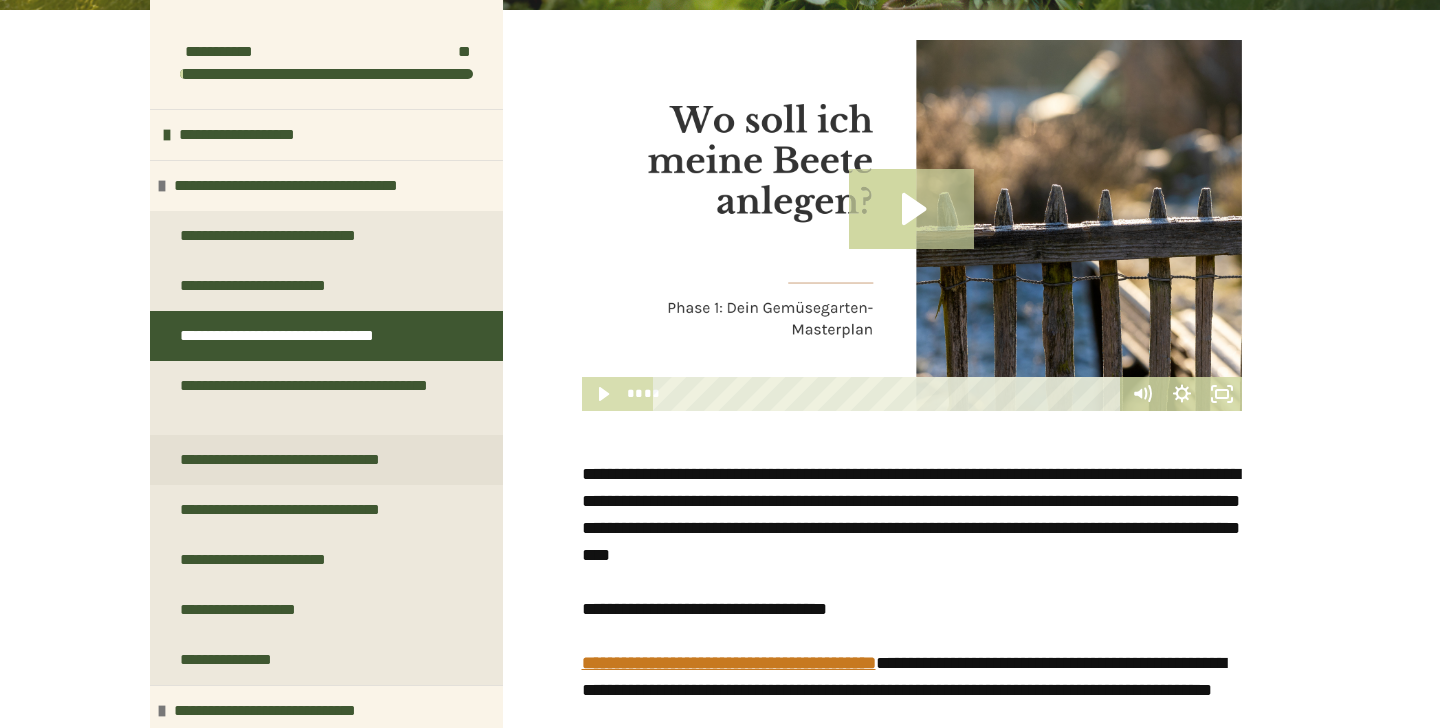 click on "**********" at bounding box center (303, 460) 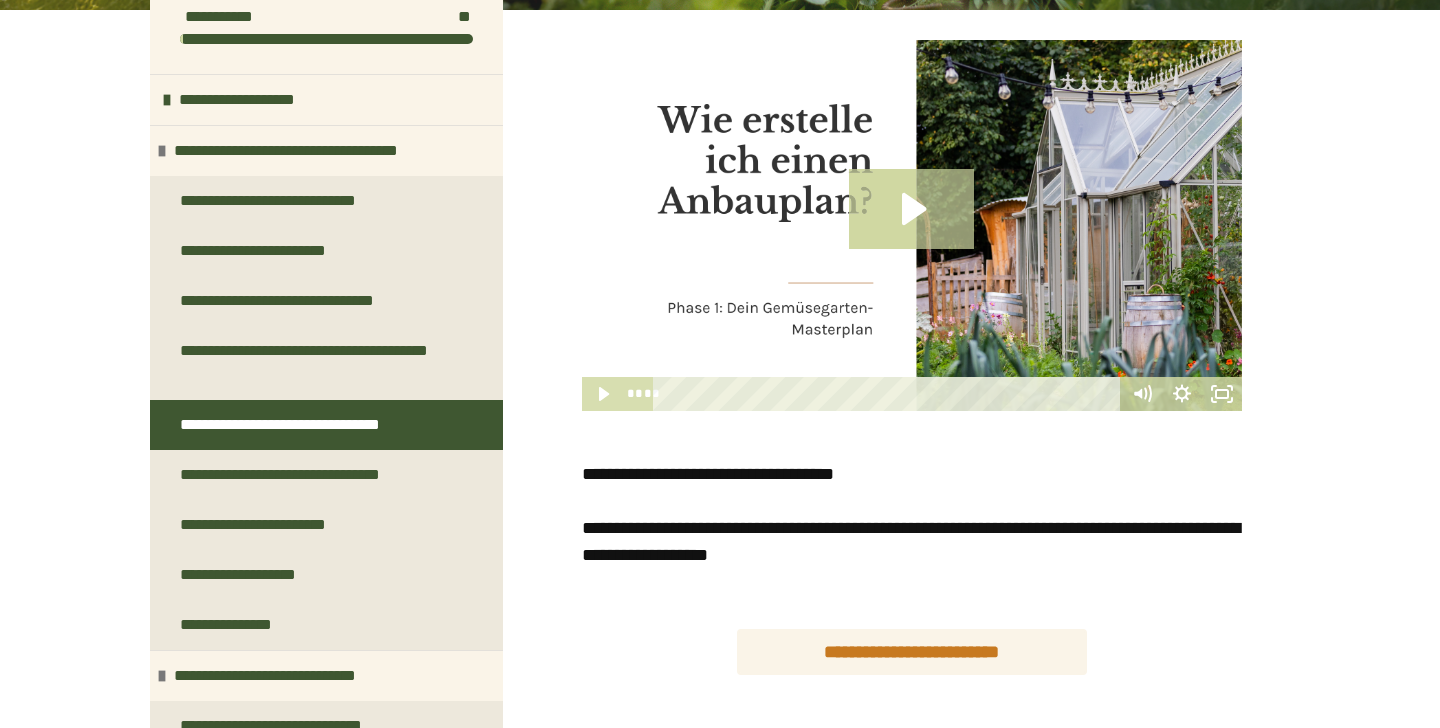 scroll, scrollTop: 36, scrollLeft: 0, axis: vertical 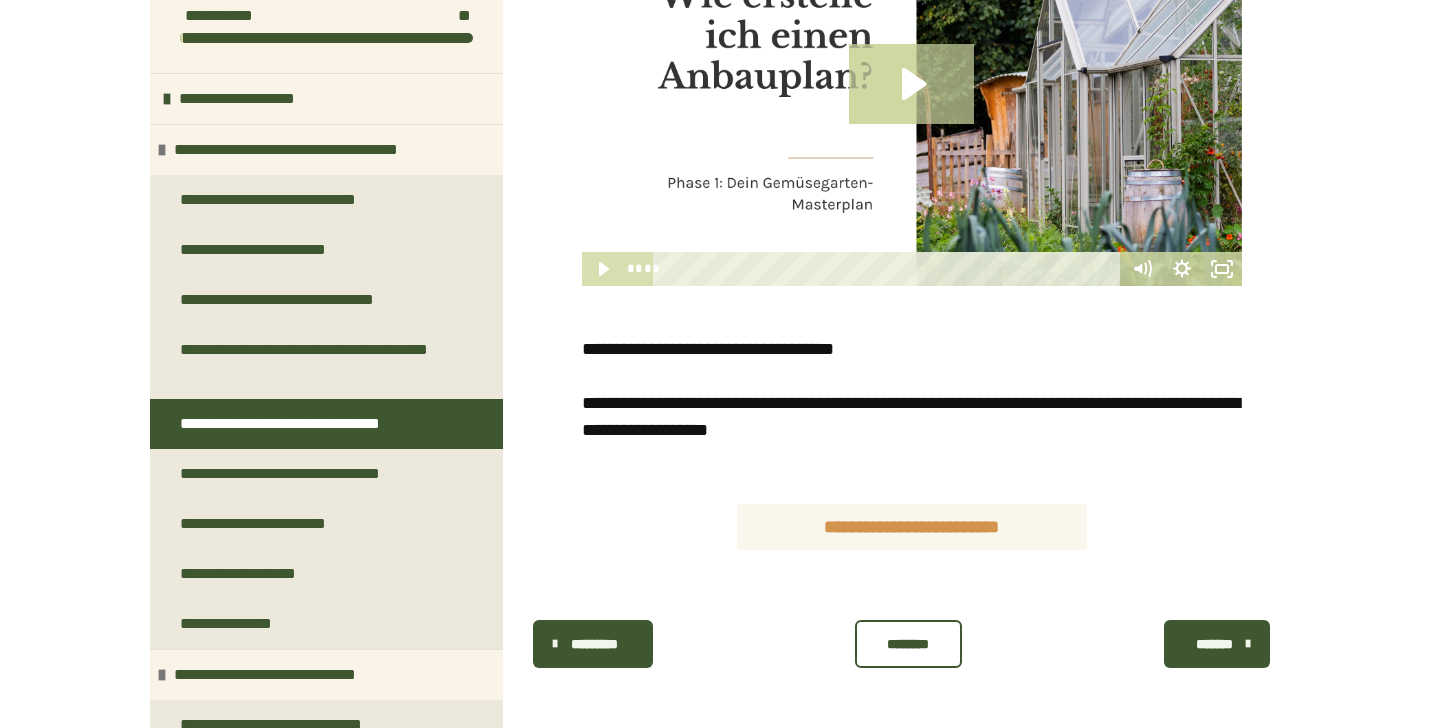 click on "**********" at bounding box center [912, 527] 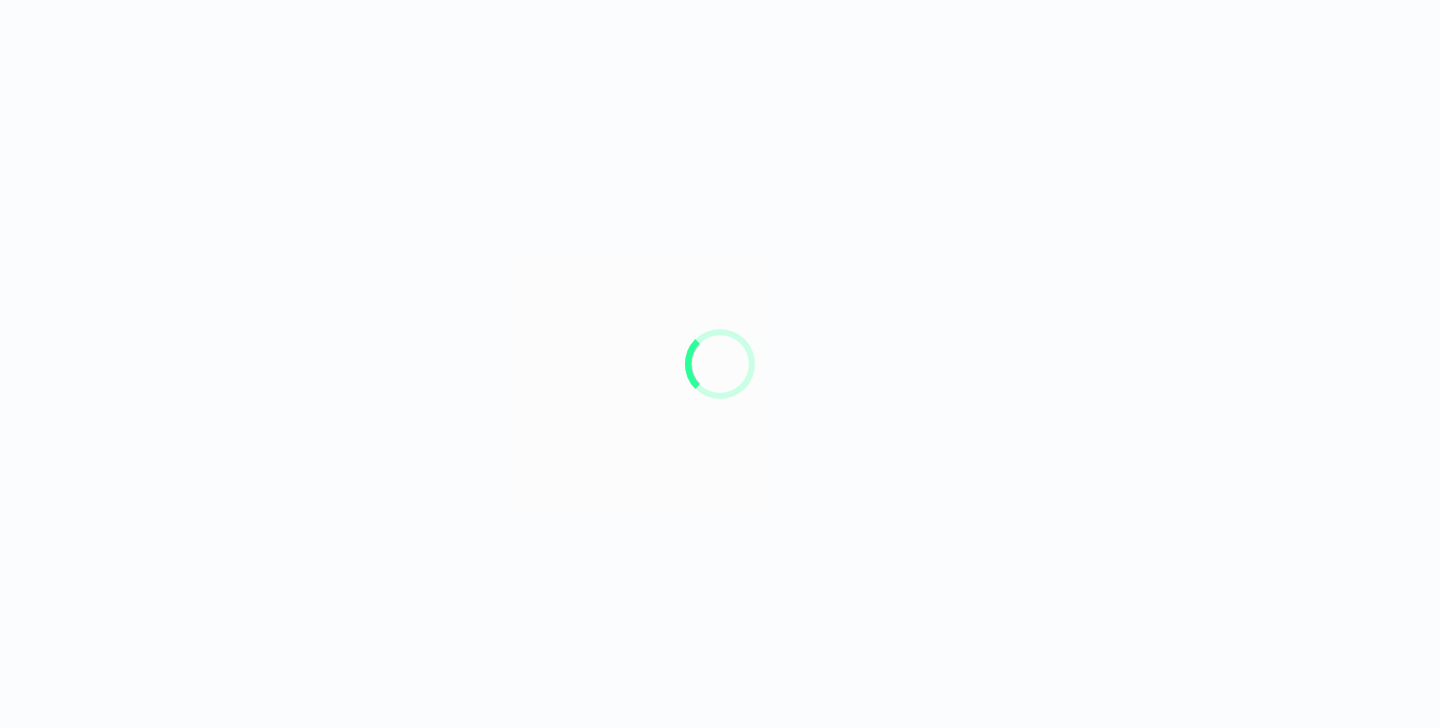 scroll, scrollTop: 0, scrollLeft: 0, axis: both 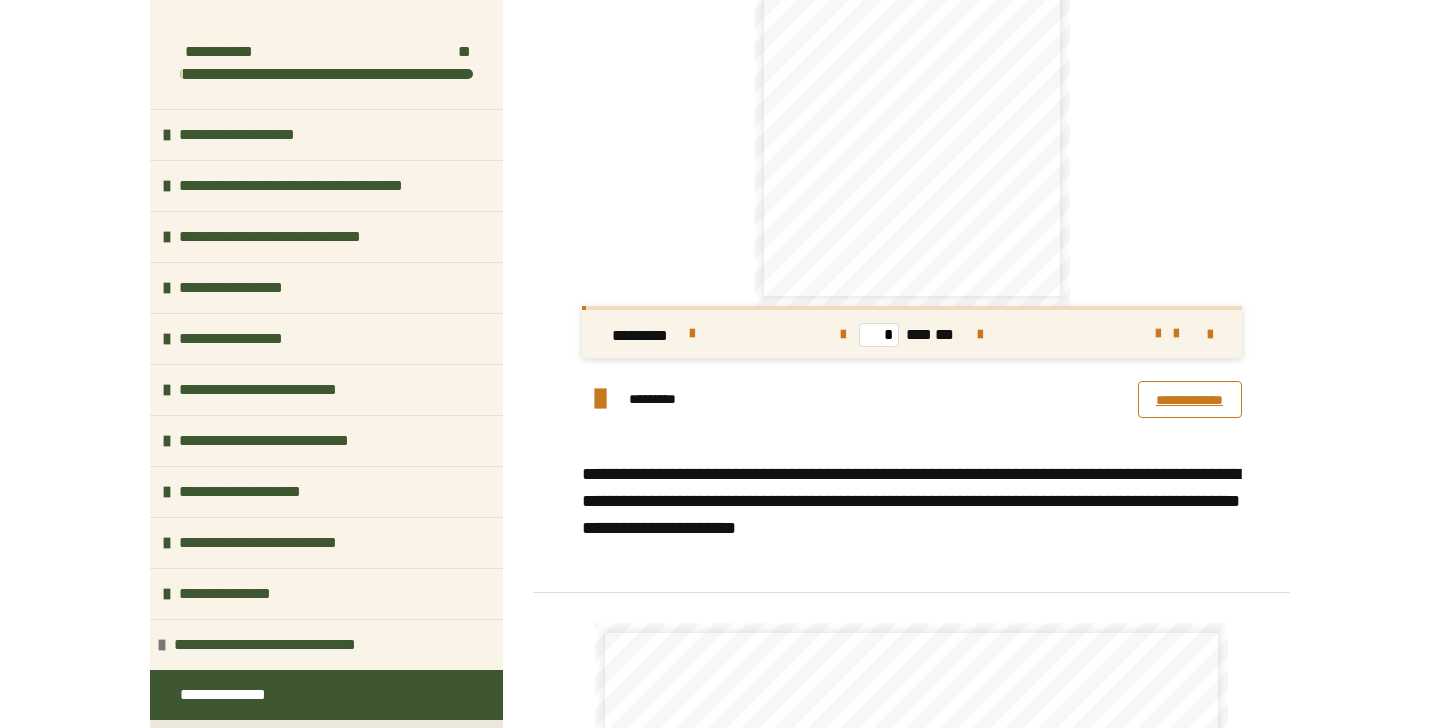 click on "**********" at bounding box center (1190, 399) 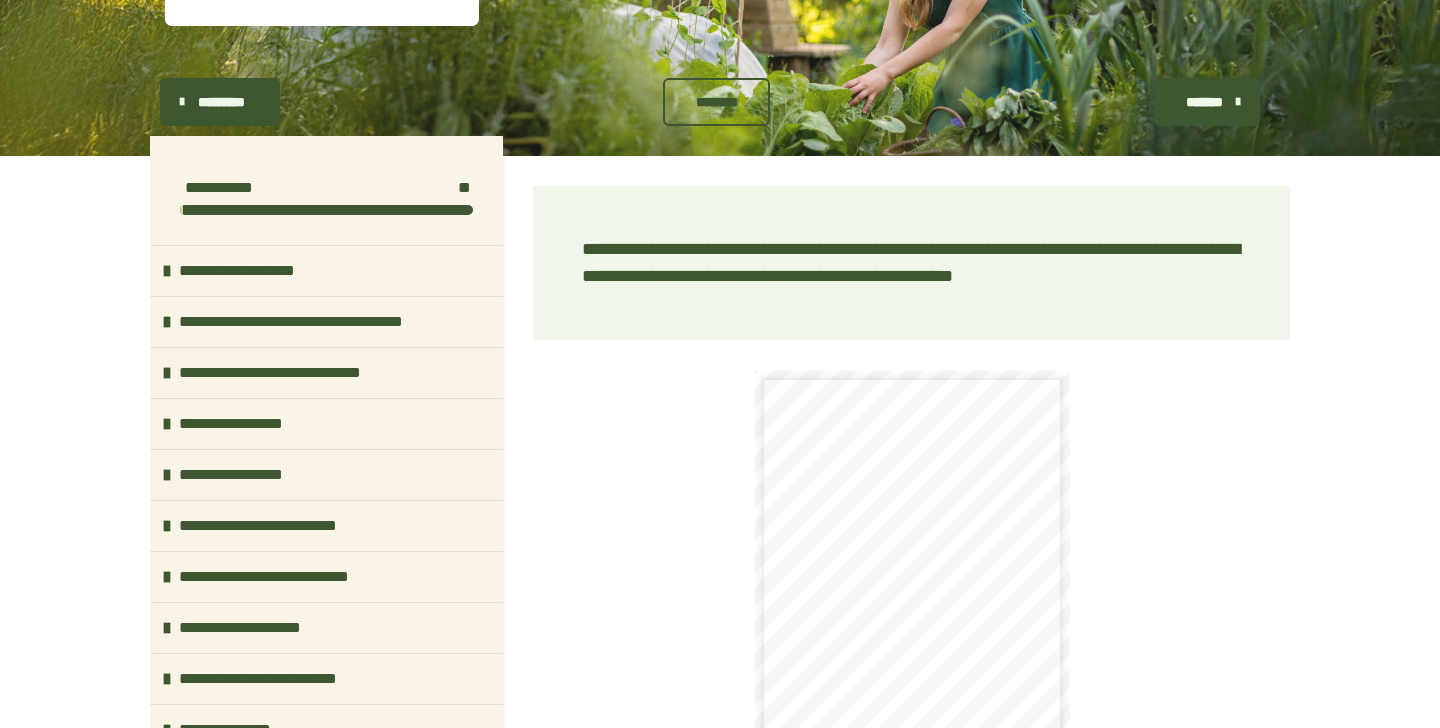 scroll, scrollTop: 230, scrollLeft: 0, axis: vertical 